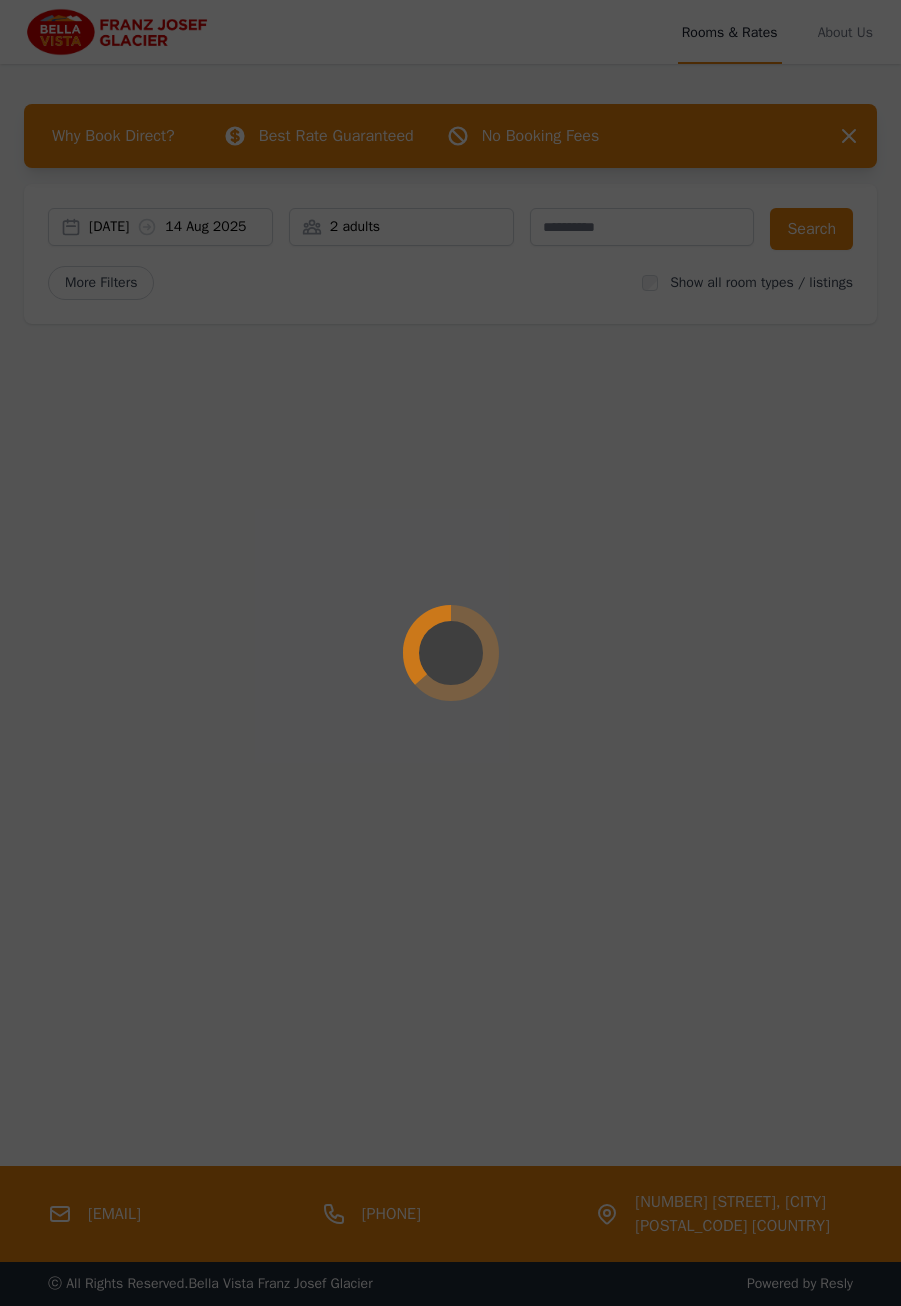 scroll, scrollTop: 0, scrollLeft: 0, axis: both 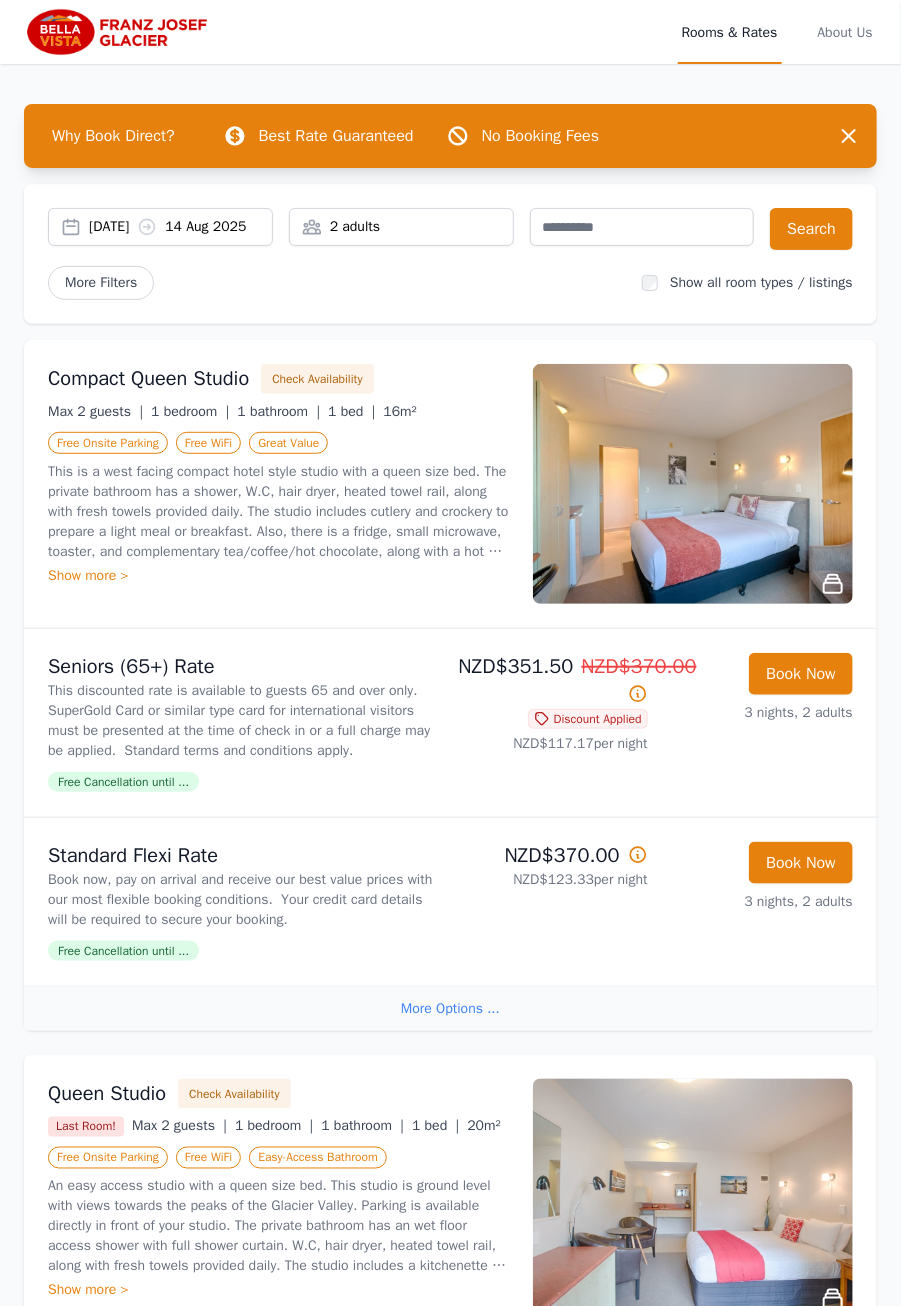 click on "[DATE] [DATE]" at bounding box center [180, 227] 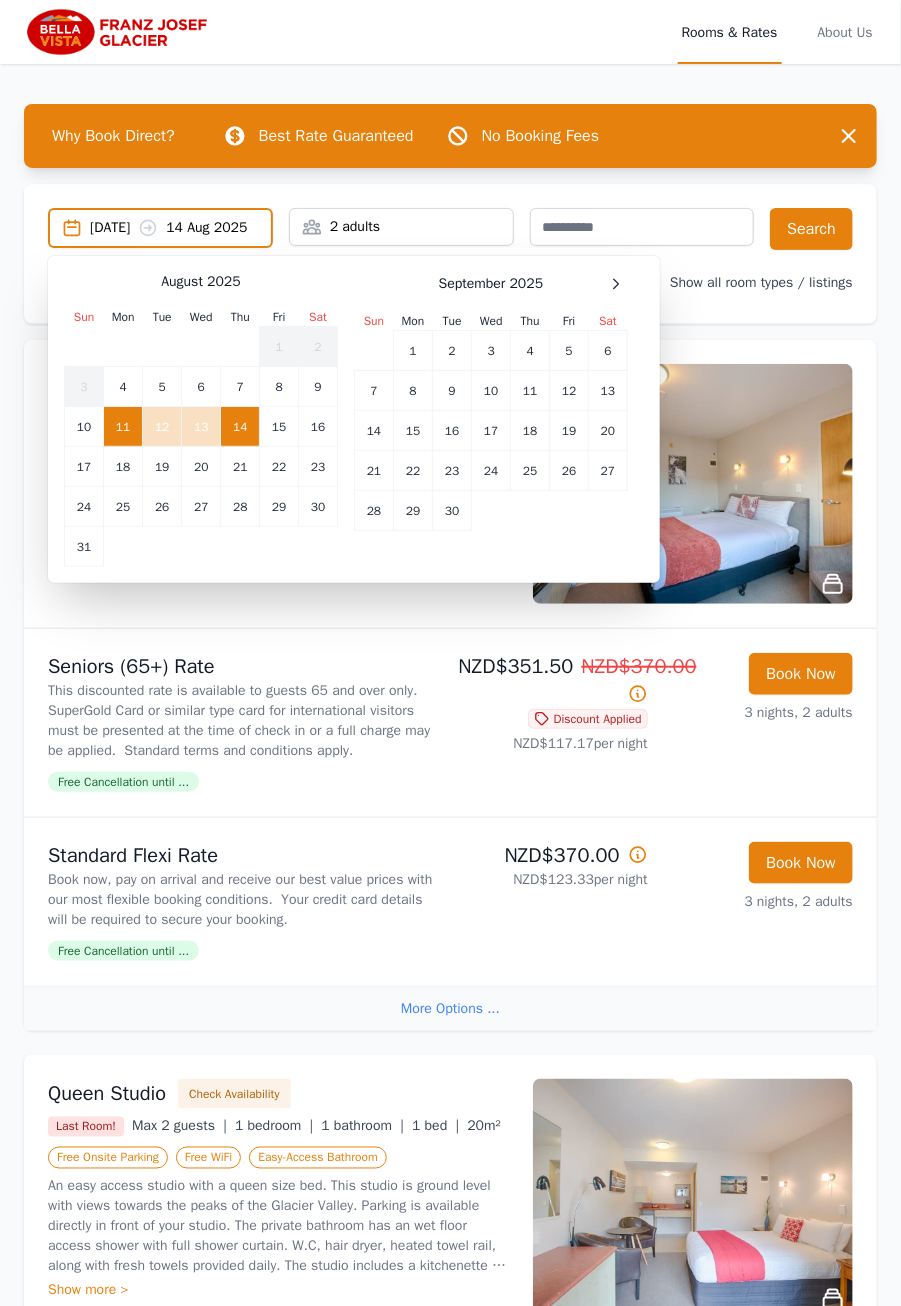 click on "12" at bounding box center [162, 427] 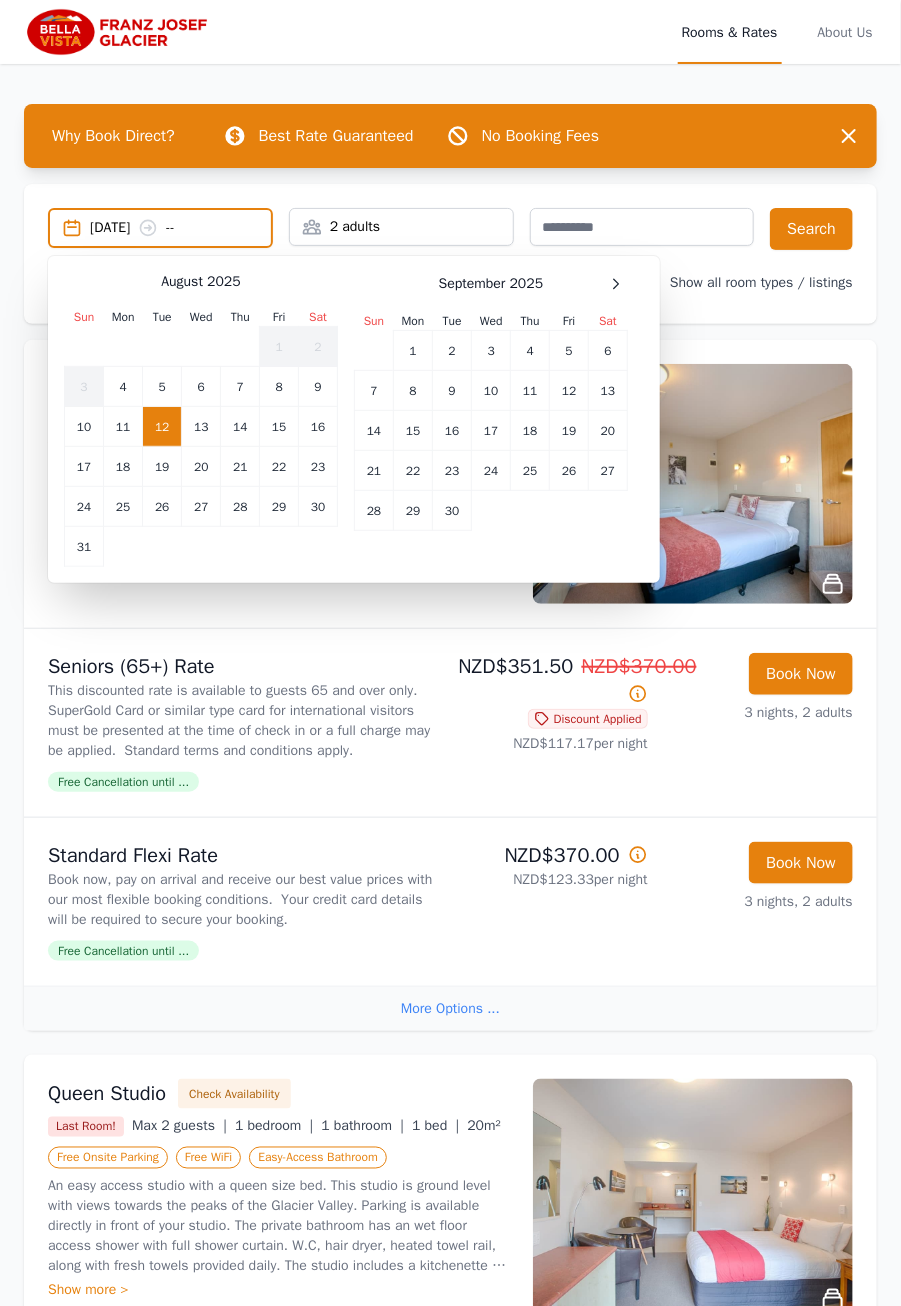 click on "14" at bounding box center [240, 427] 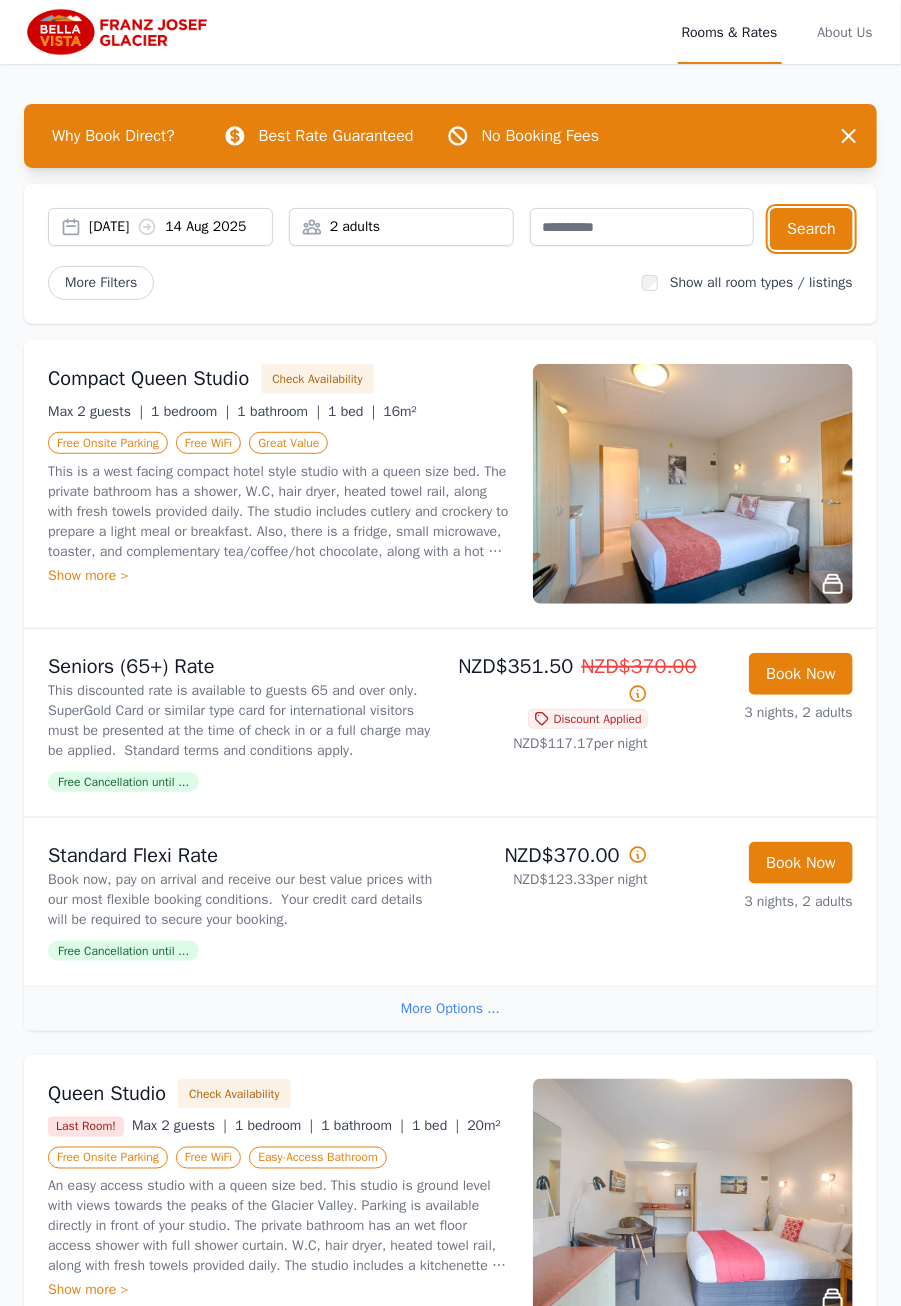 click on "Search" at bounding box center [811, 229] 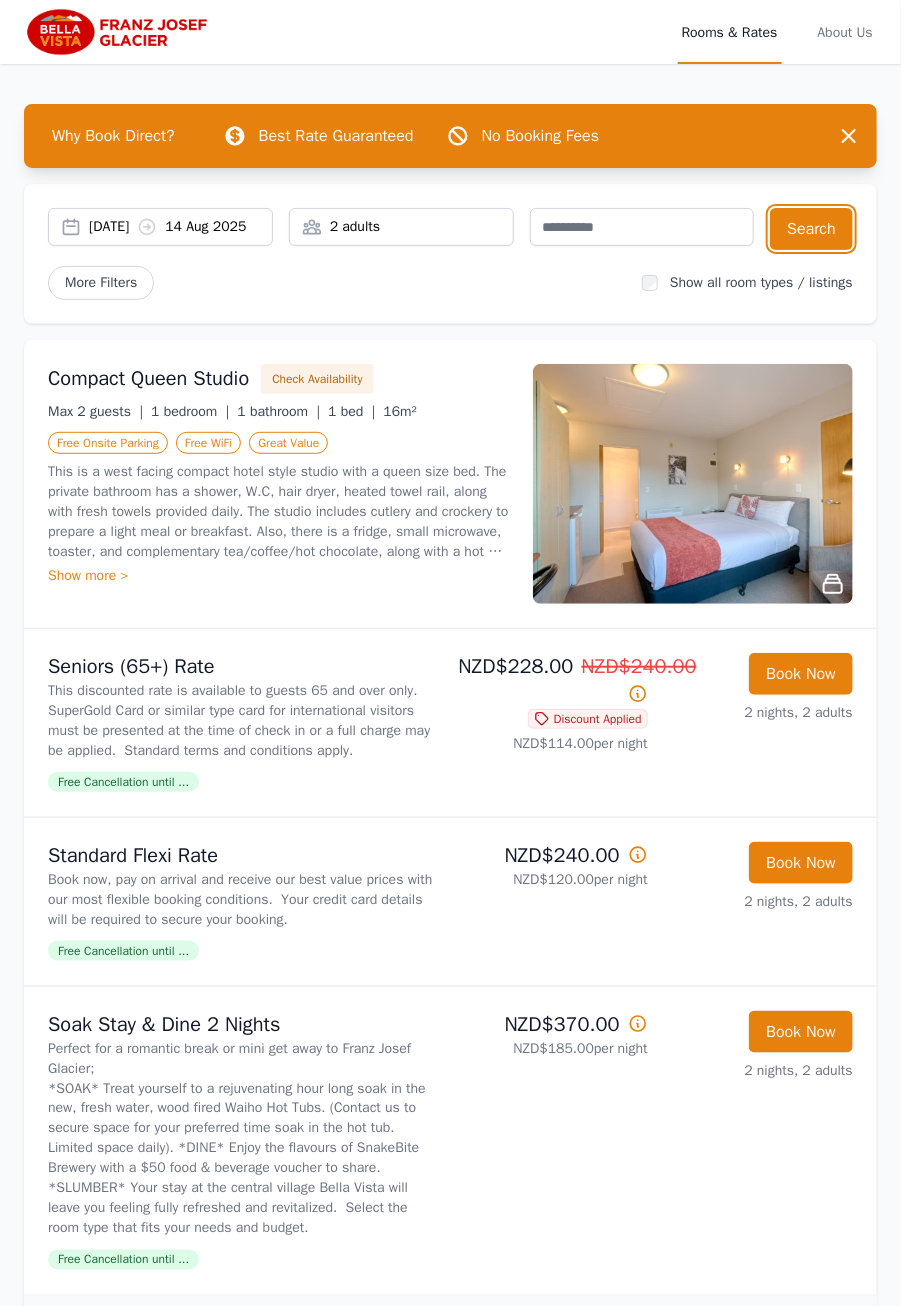 click at bounding box center [147, 227] 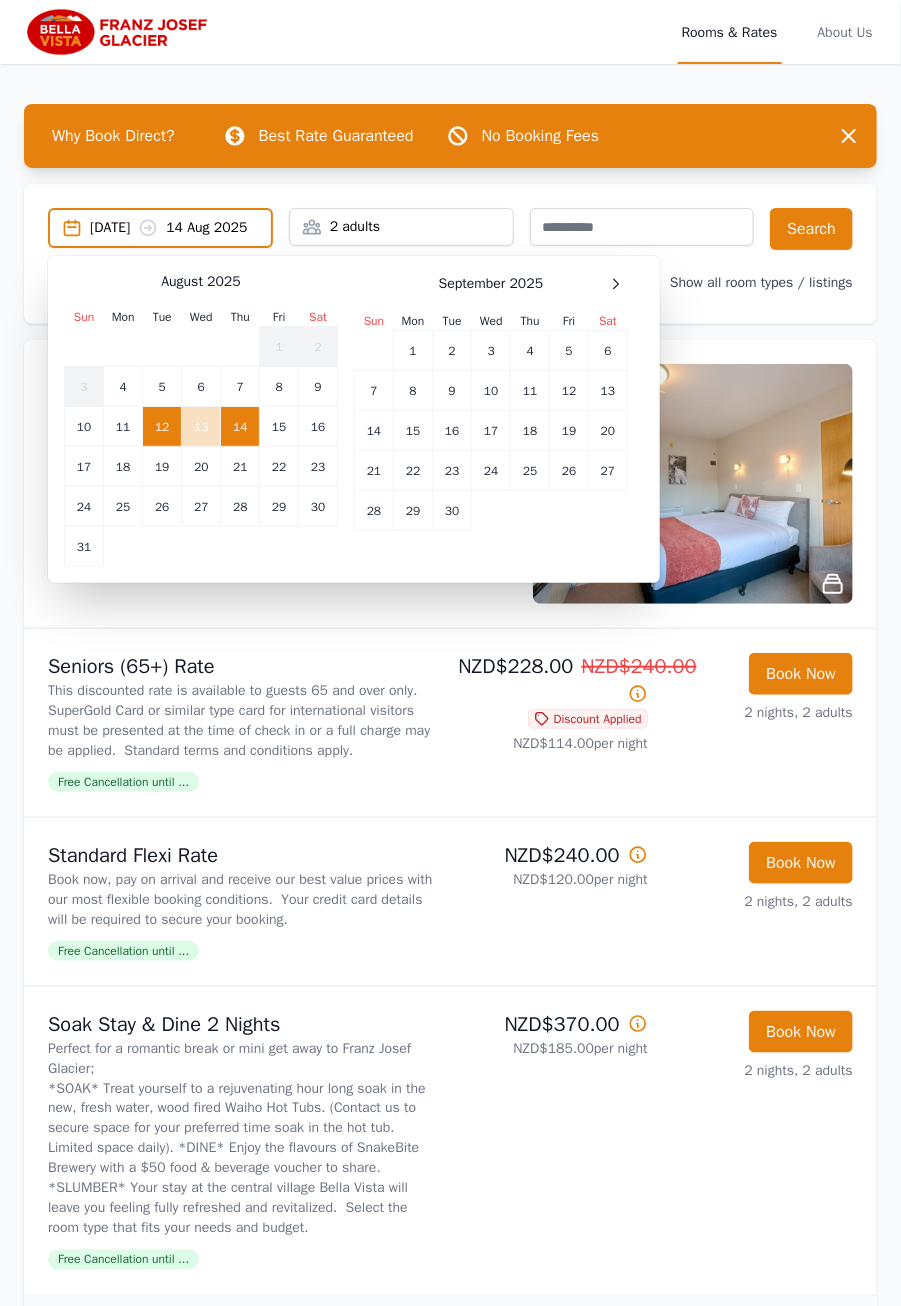 click on "13" at bounding box center [201, 427] 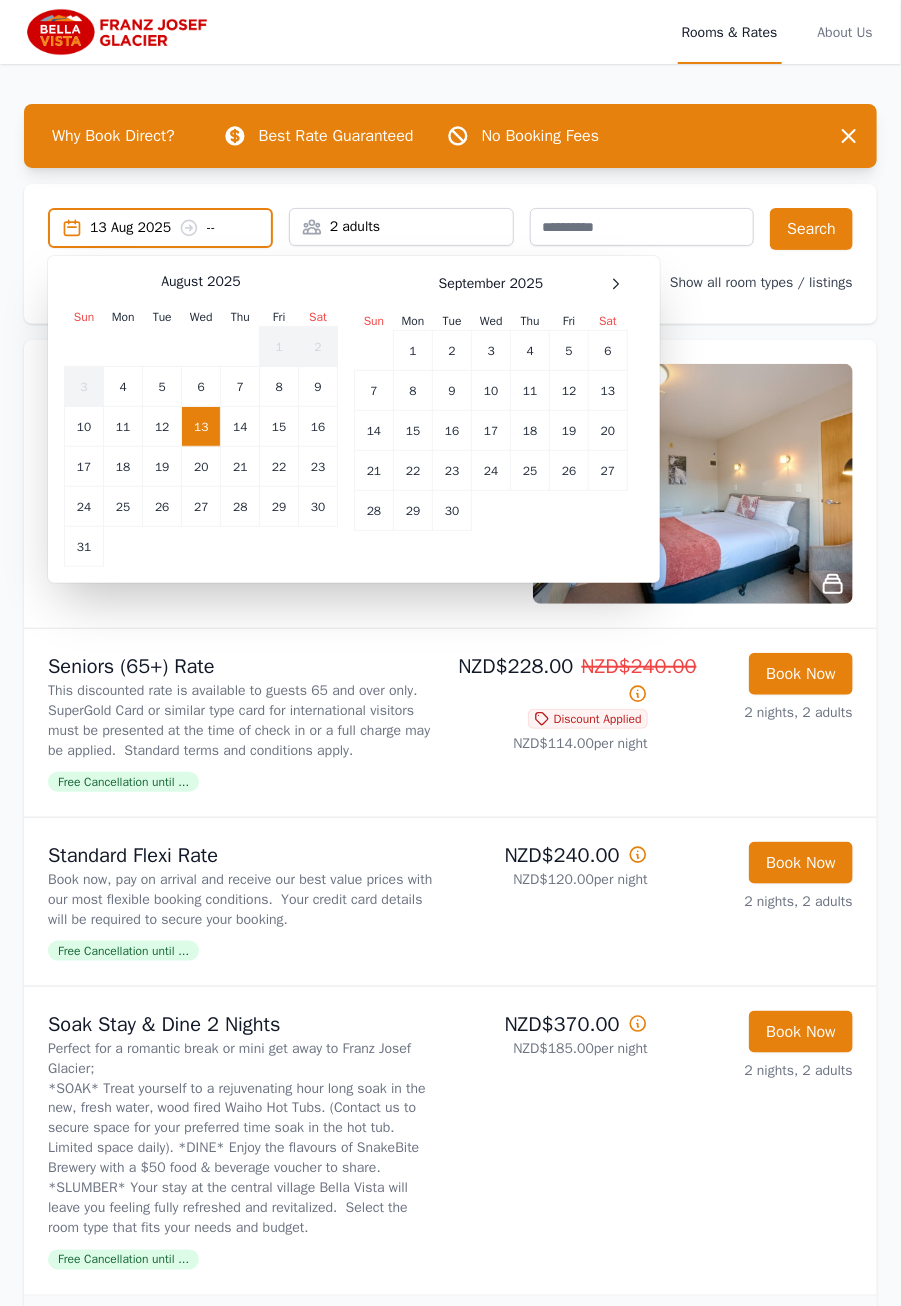 click on "12" at bounding box center [162, 427] 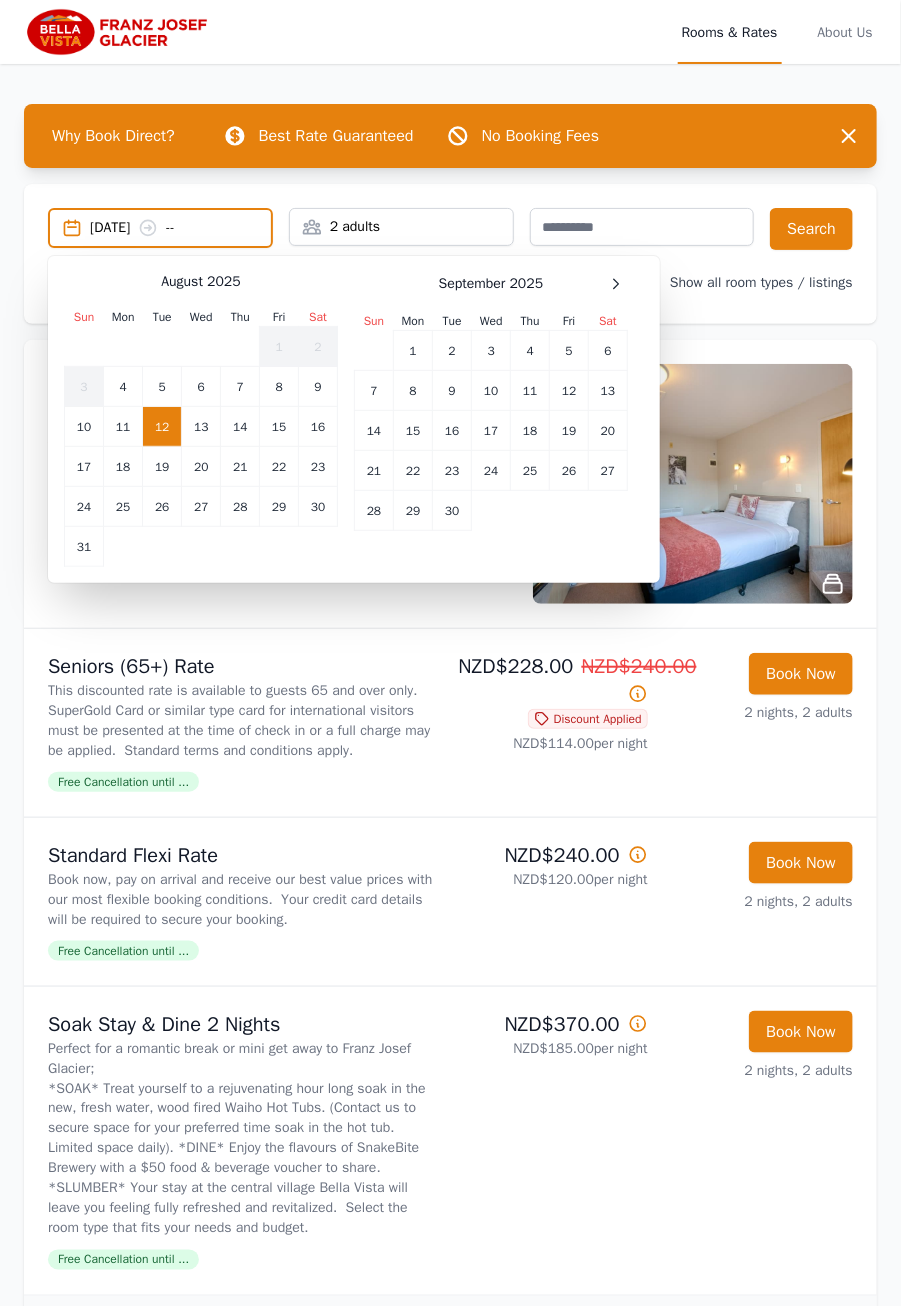 click on "13" at bounding box center [201, 427] 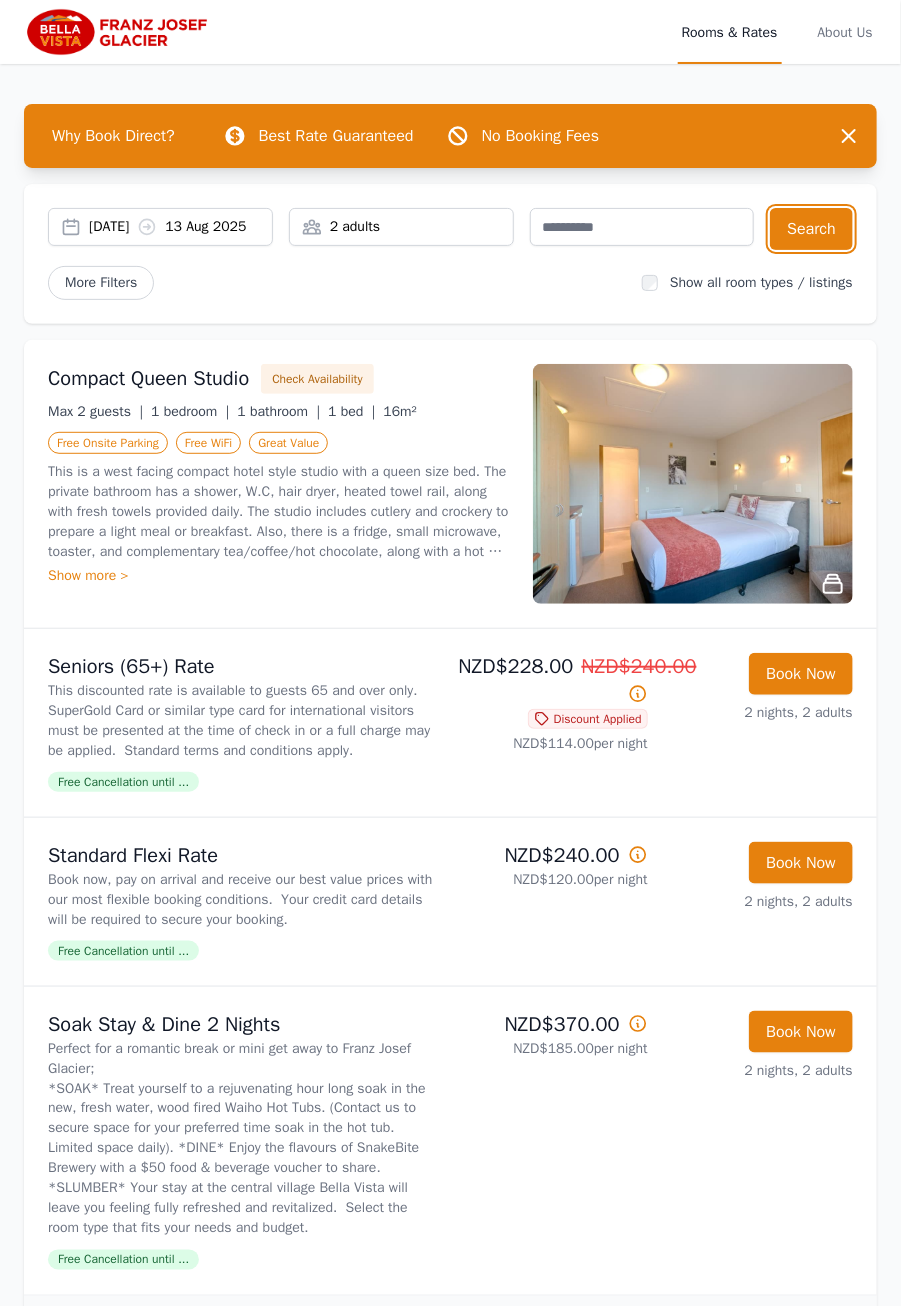 click on "Search" at bounding box center [811, 229] 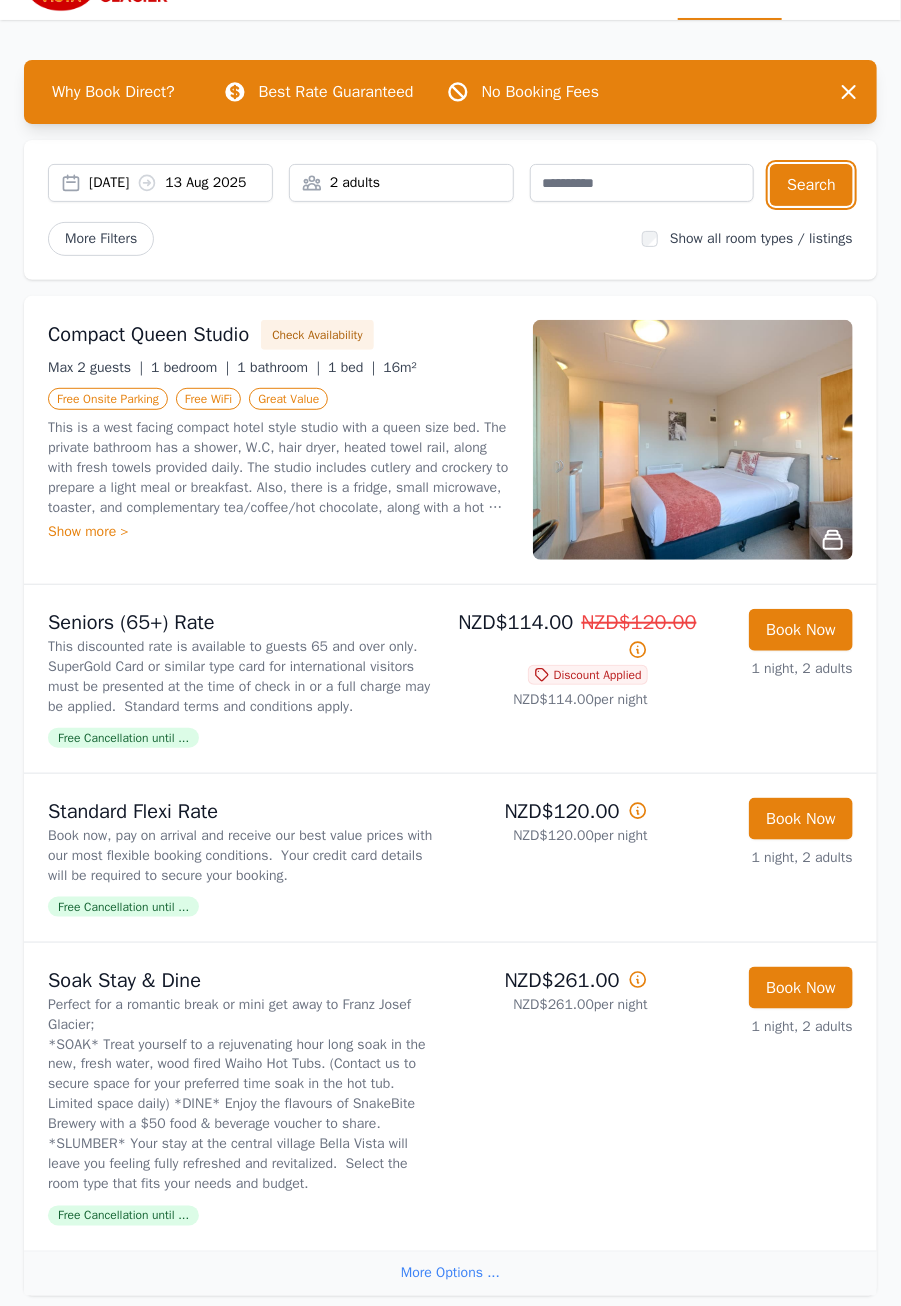 scroll, scrollTop: 45, scrollLeft: 0, axis: vertical 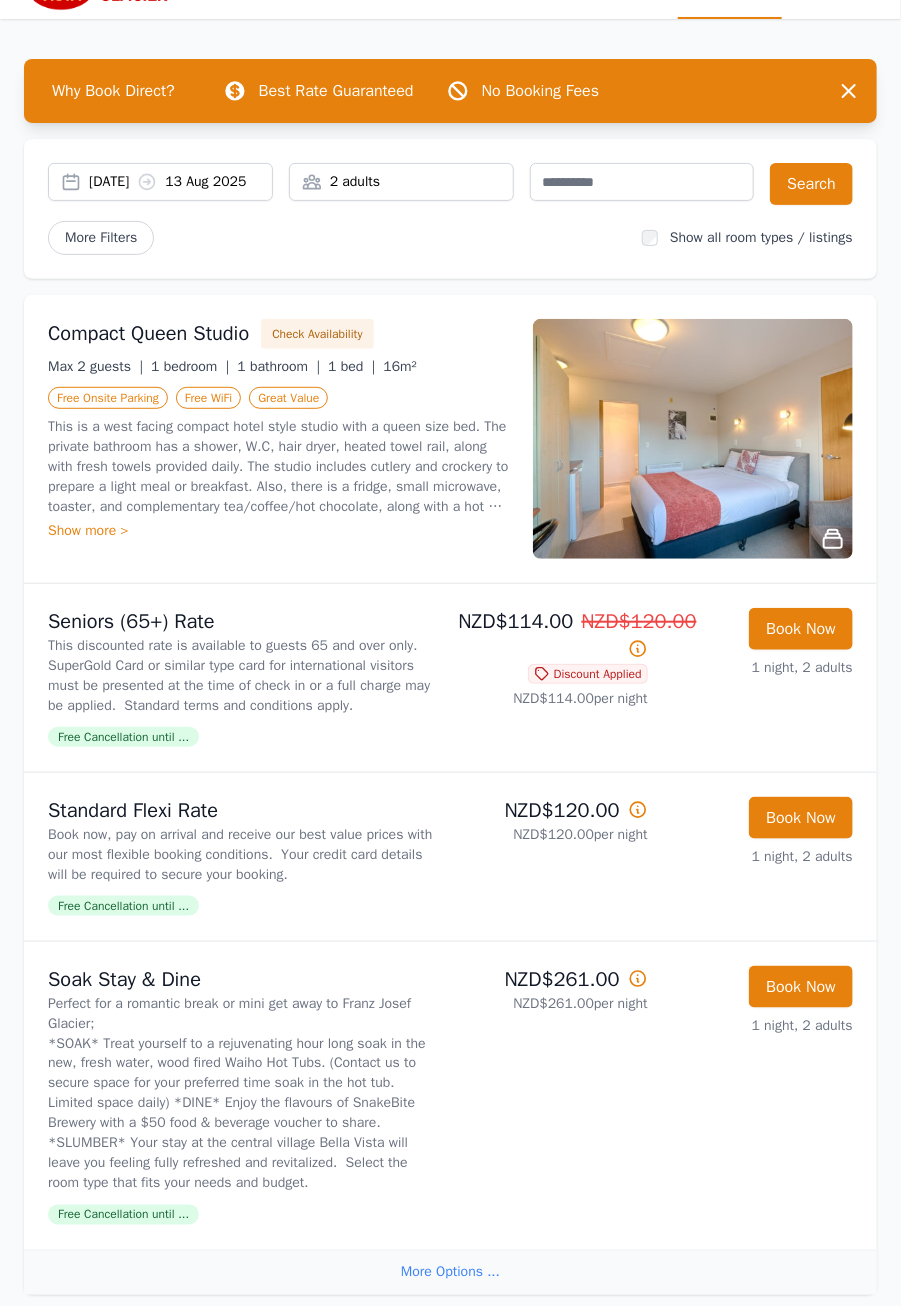 click on "Free Cancellation until ..." at bounding box center (123, 1215) 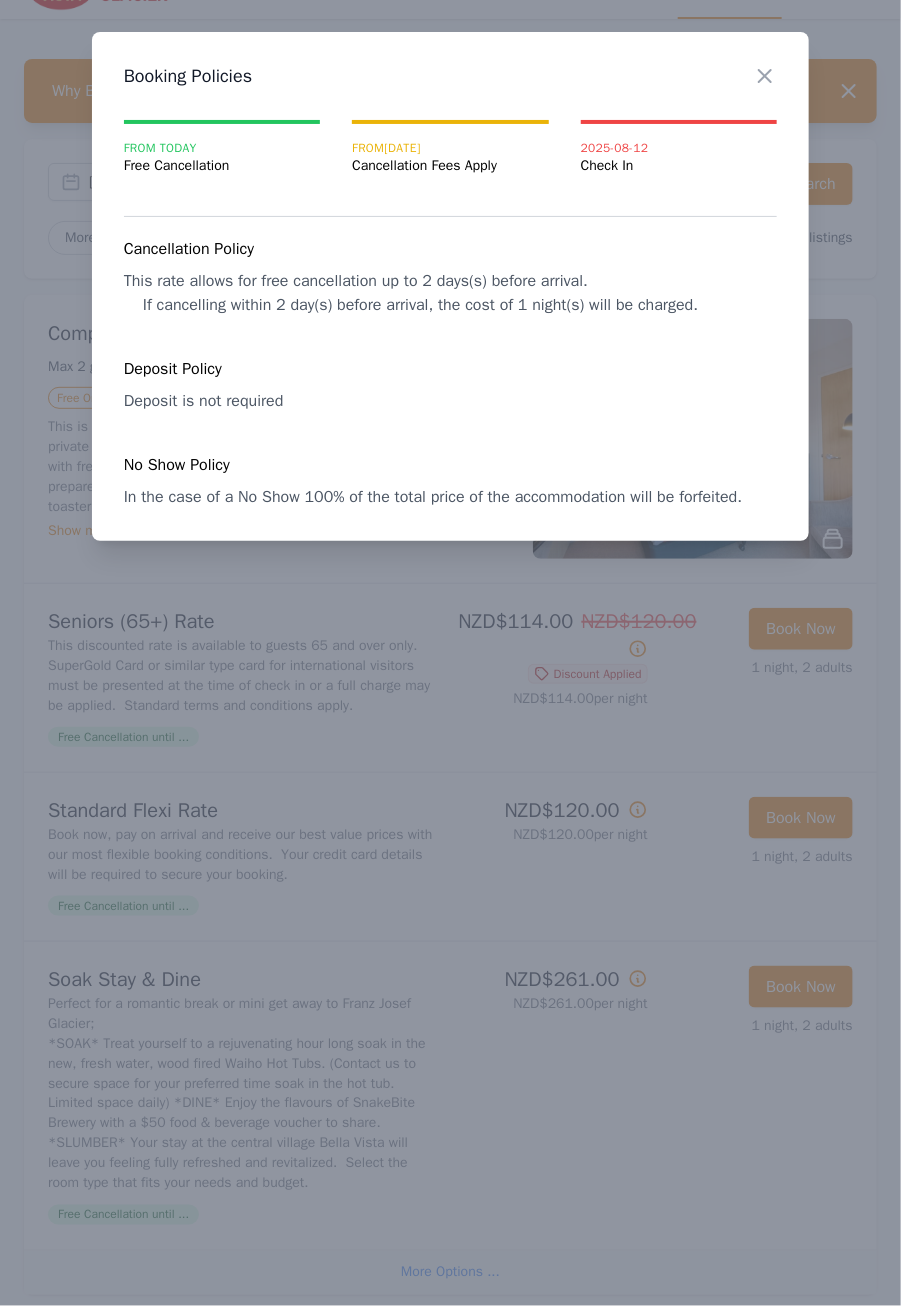click at bounding box center (450, 653) 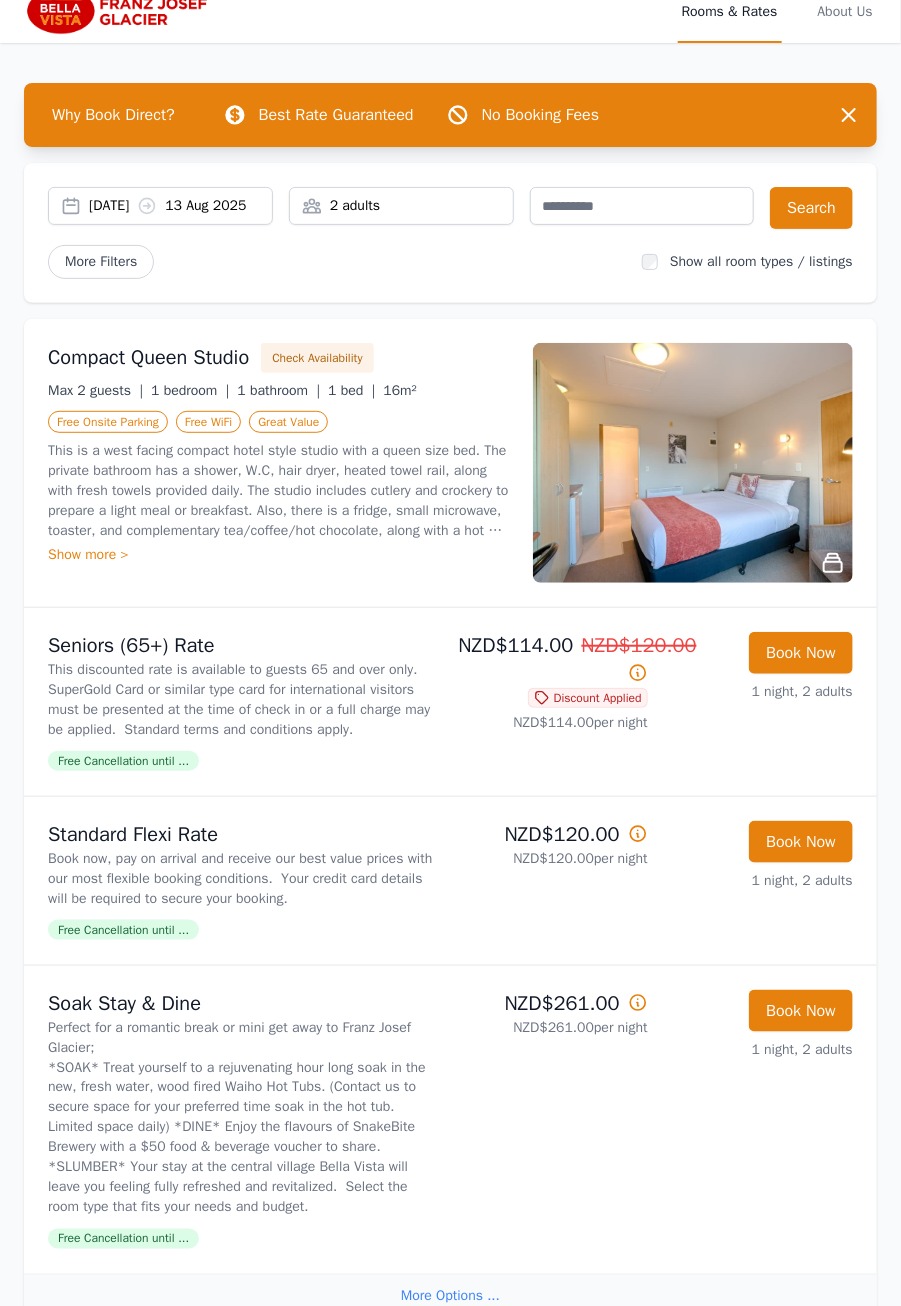 scroll, scrollTop: 0, scrollLeft: 0, axis: both 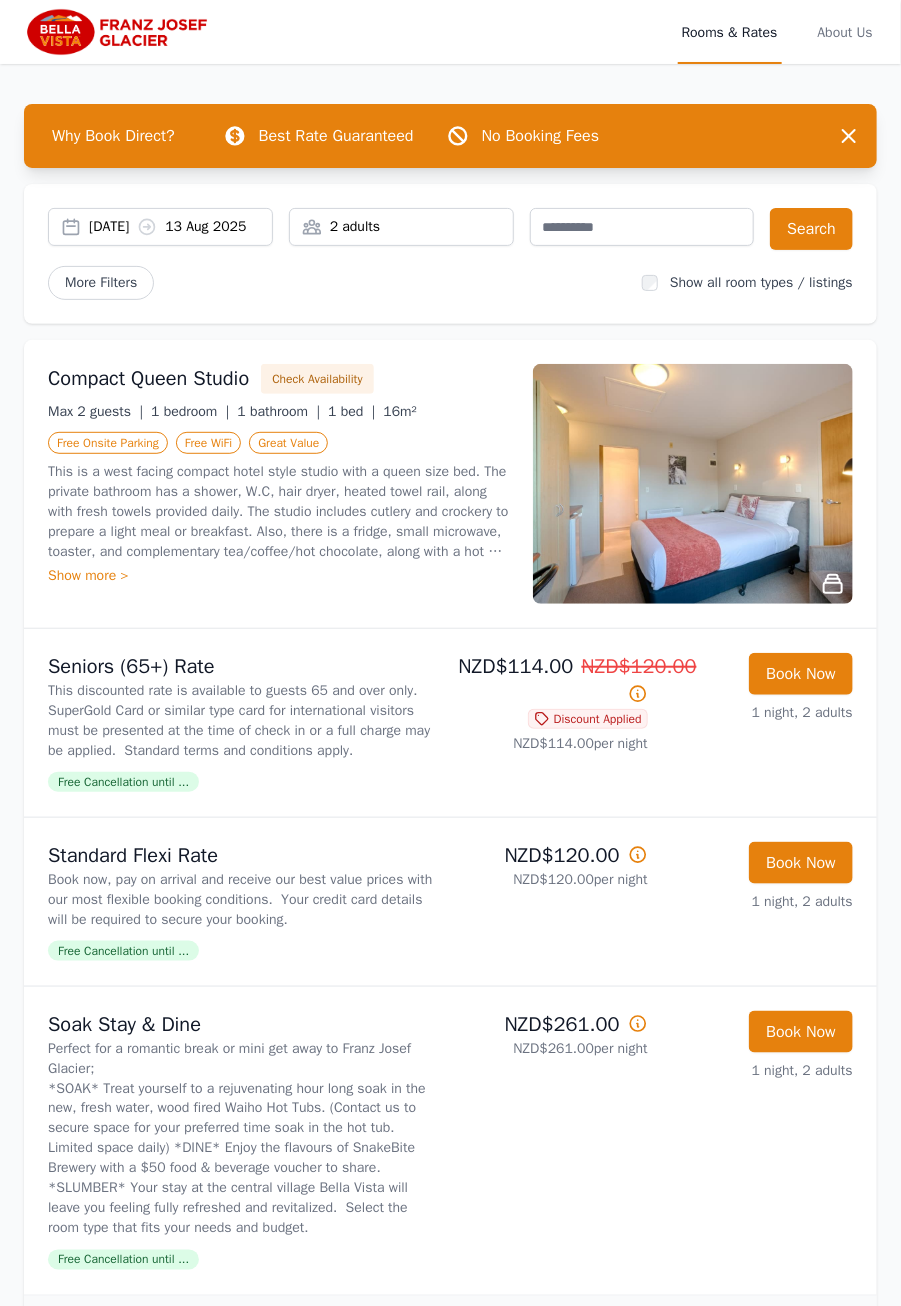 click on "[DATE] [DATE]" at bounding box center (180, 227) 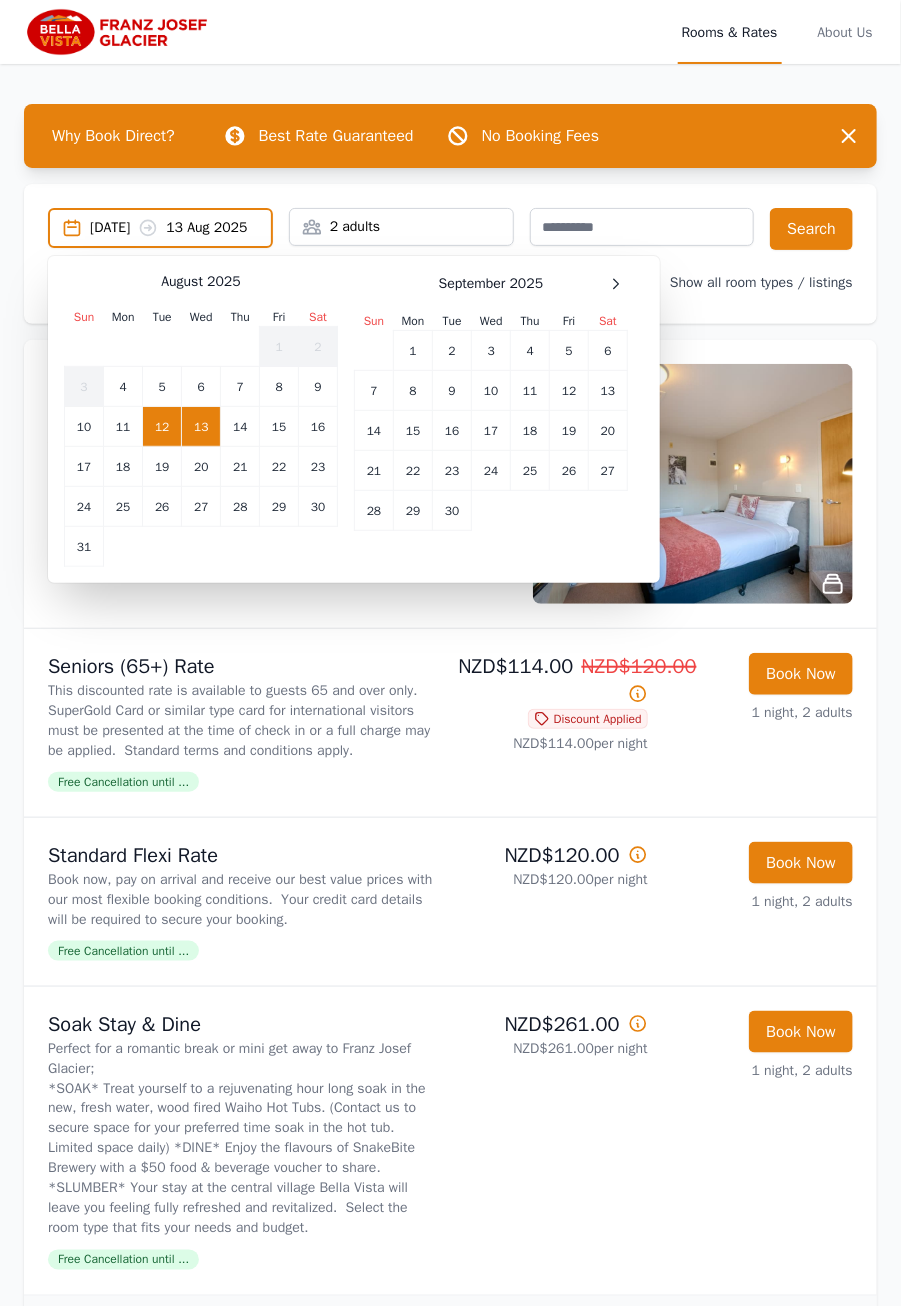 click on "14" at bounding box center [240, 427] 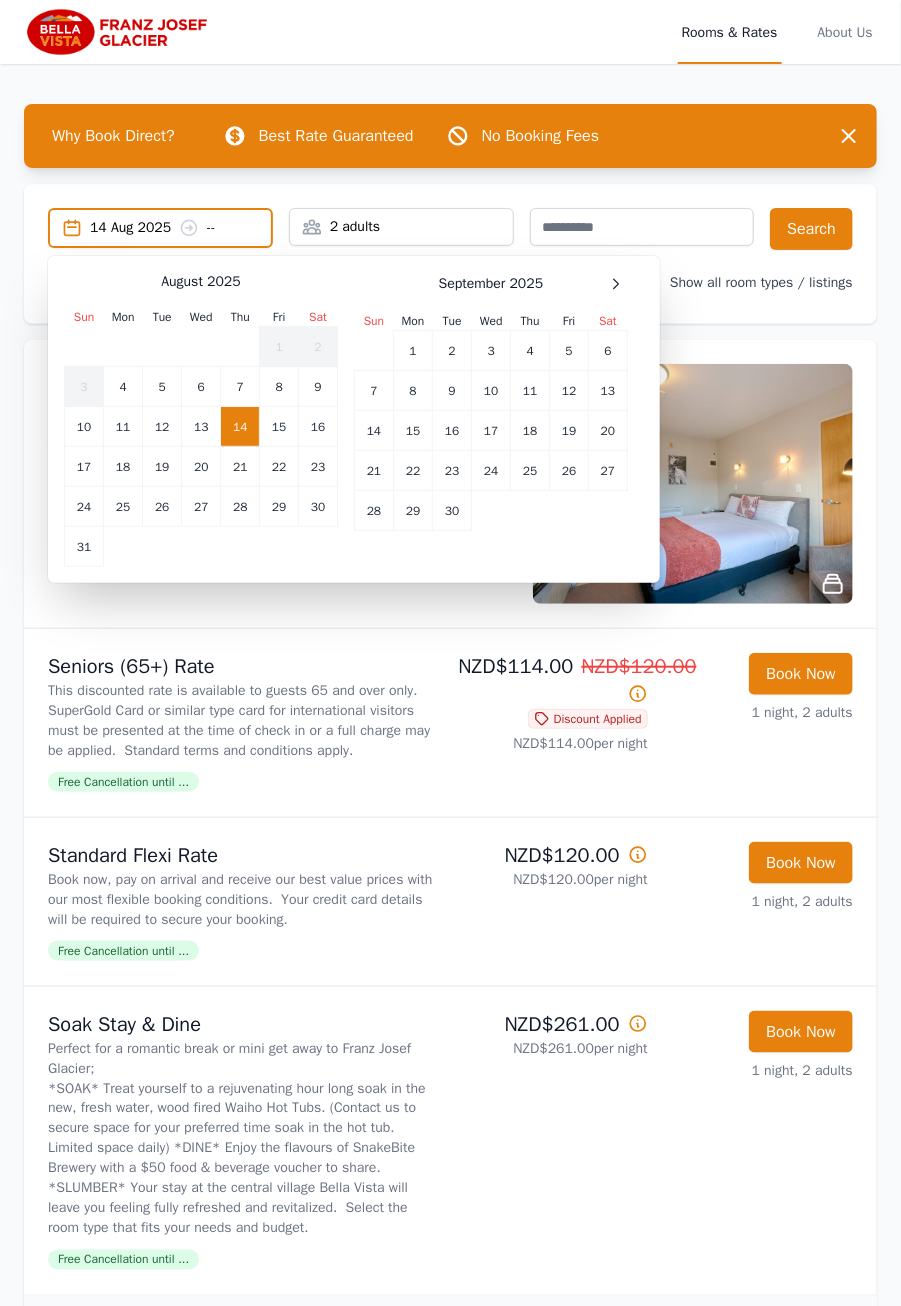 click on "12" at bounding box center [162, 427] 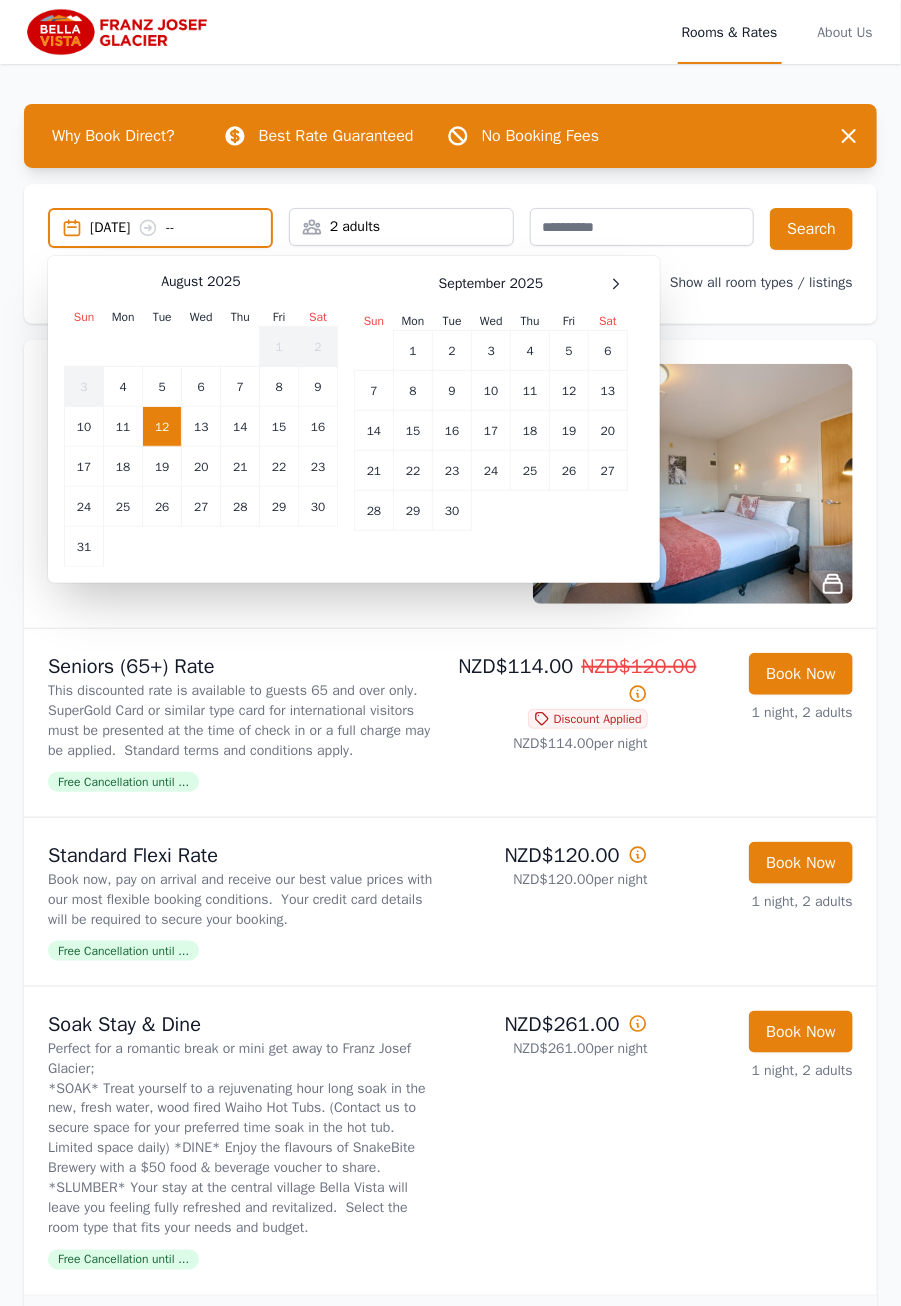 click on "14" at bounding box center (240, 427) 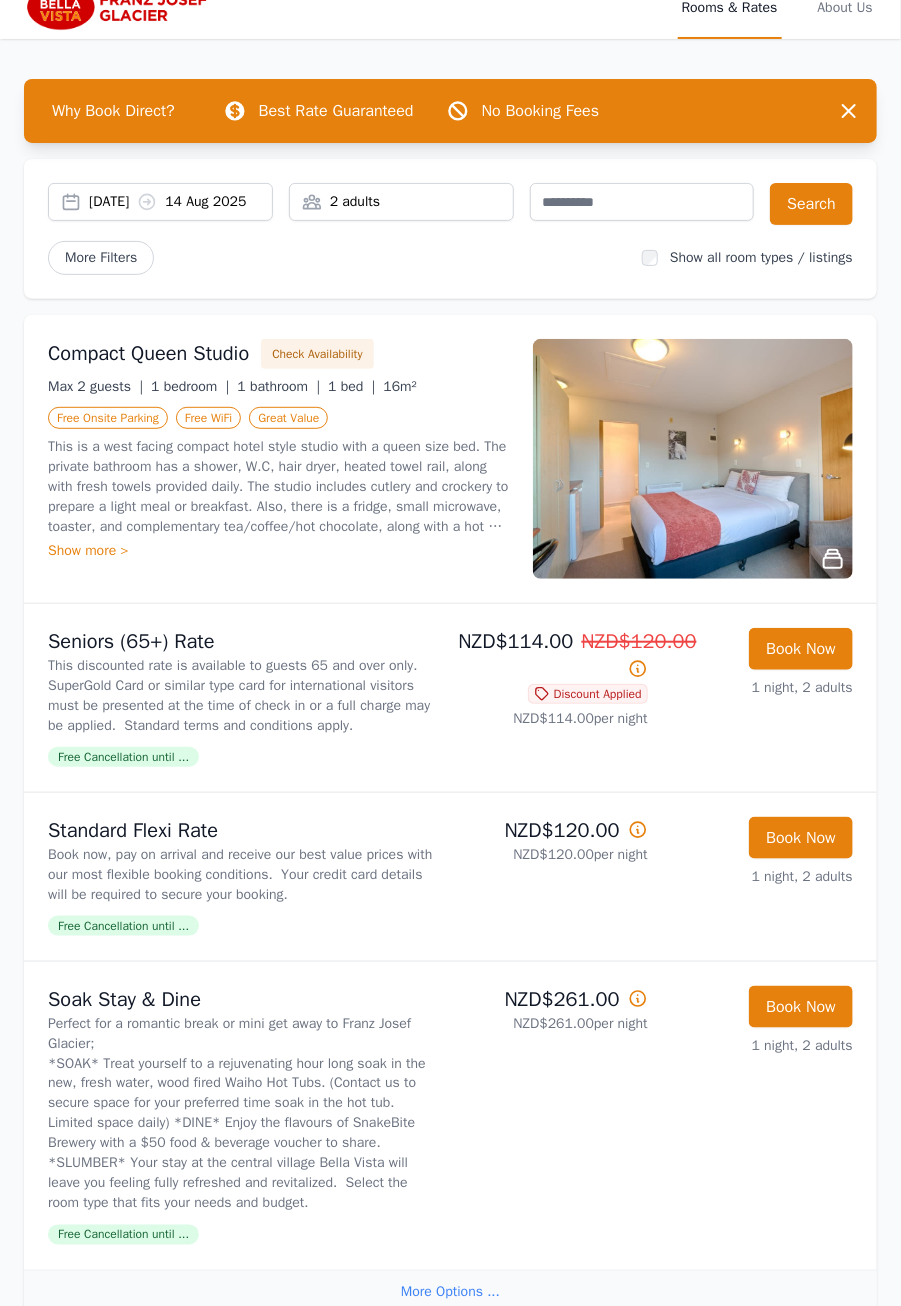 scroll, scrollTop: 21, scrollLeft: 0, axis: vertical 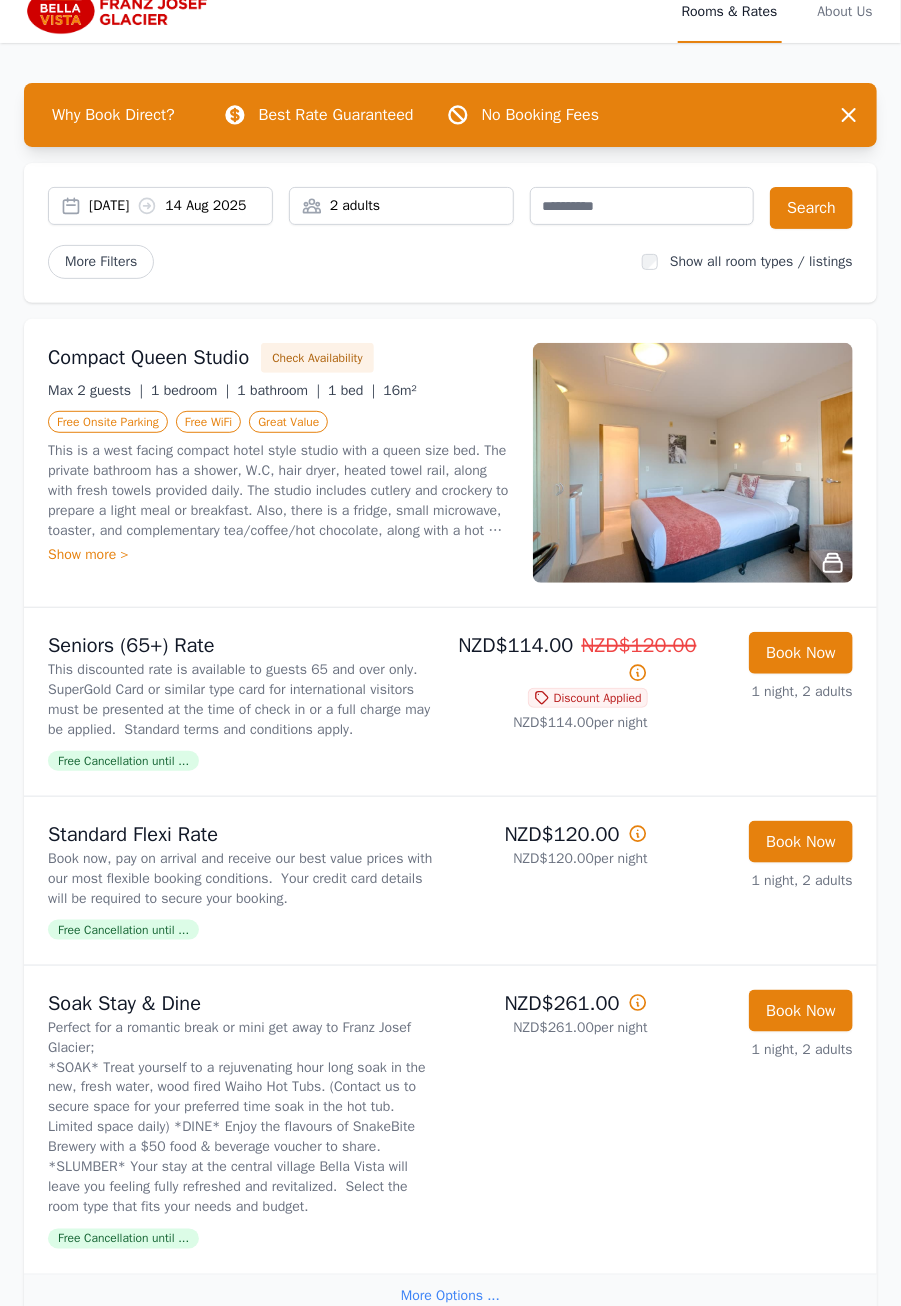 click on "Seniors (65+) Rate" at bounding box center (245, 646) 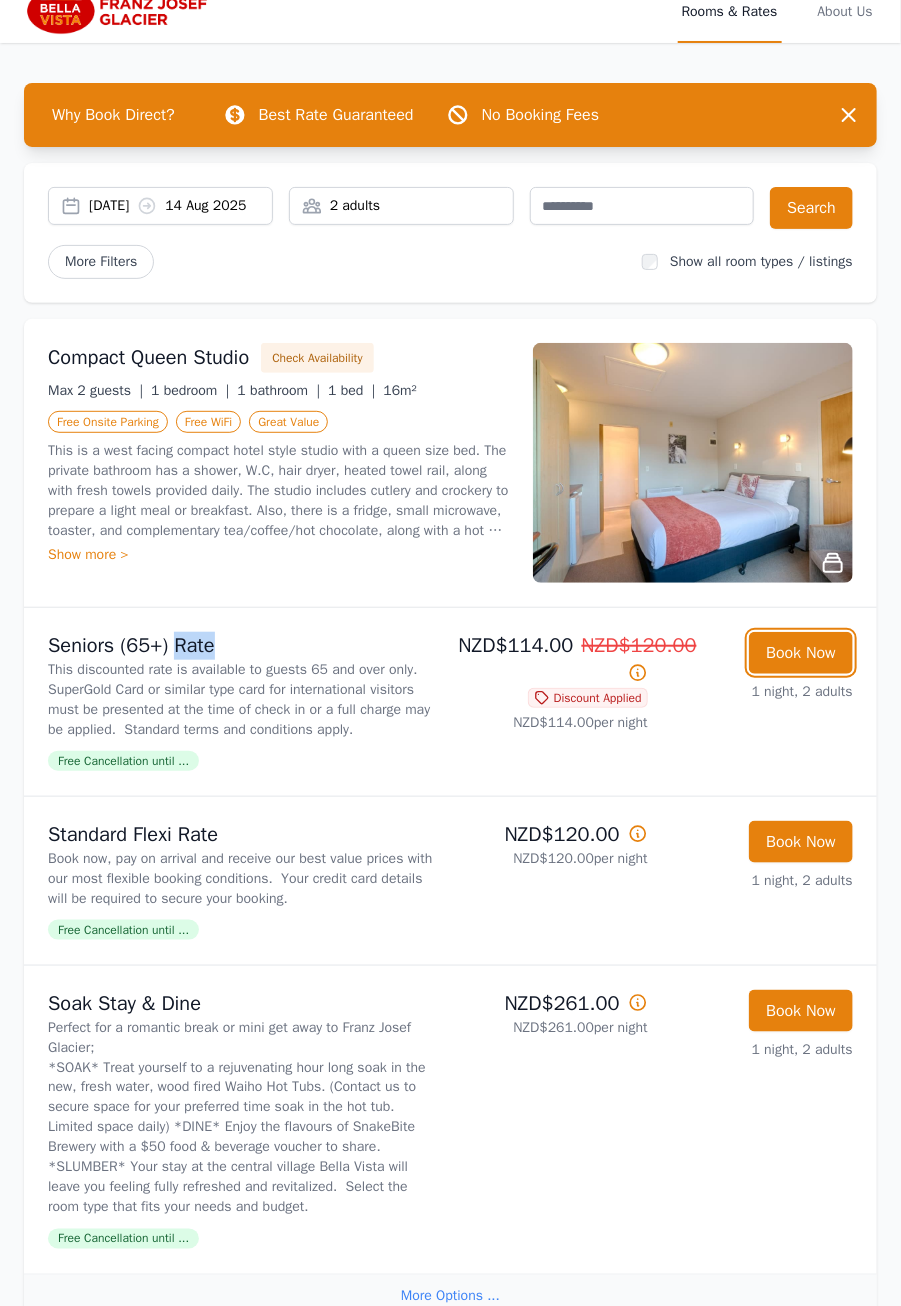 click on "Book Now" at bounding box center [801, 653] 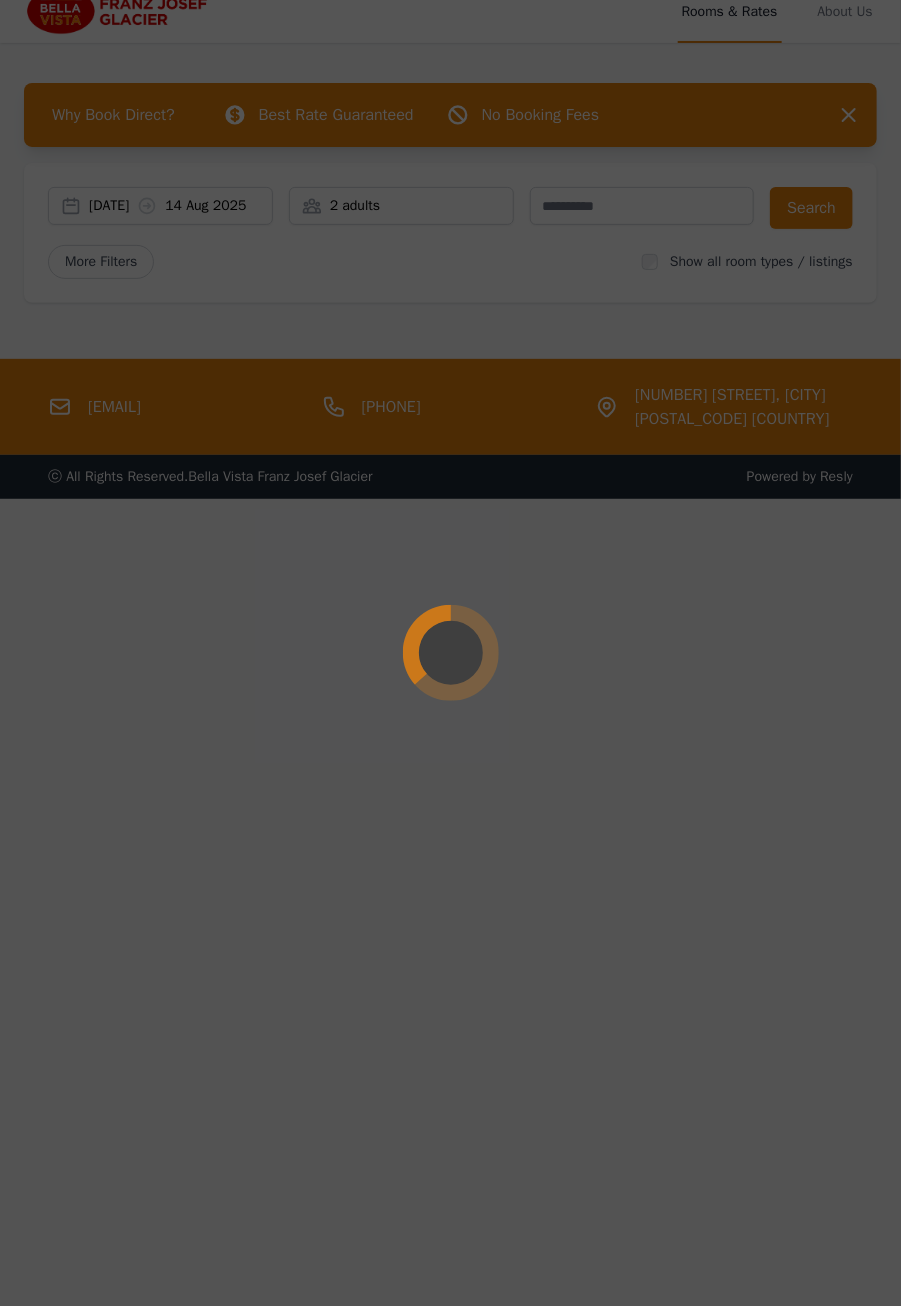 select on "**" 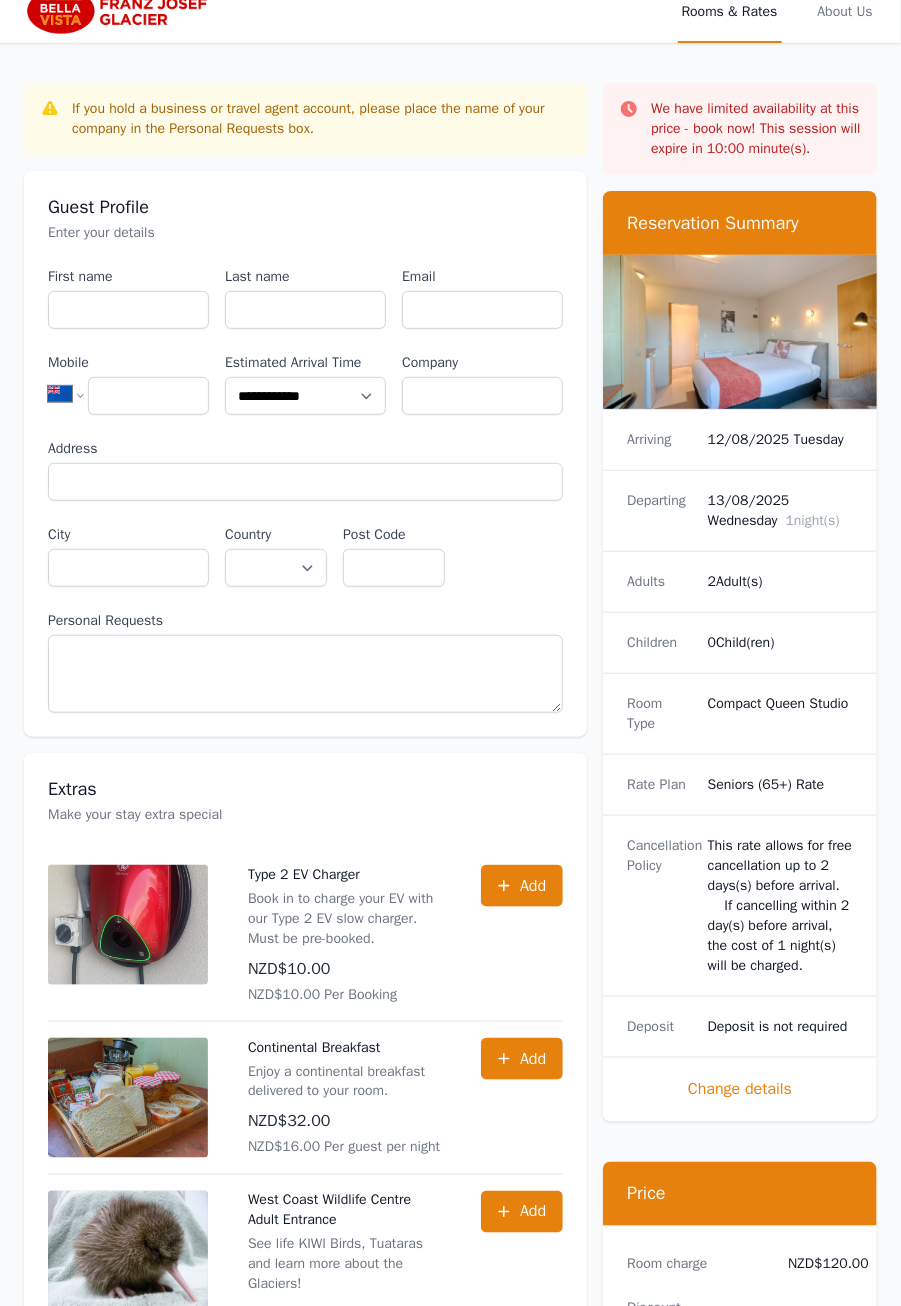 scroll, scrollTop: 0, scrollLeft: 0, axis: both 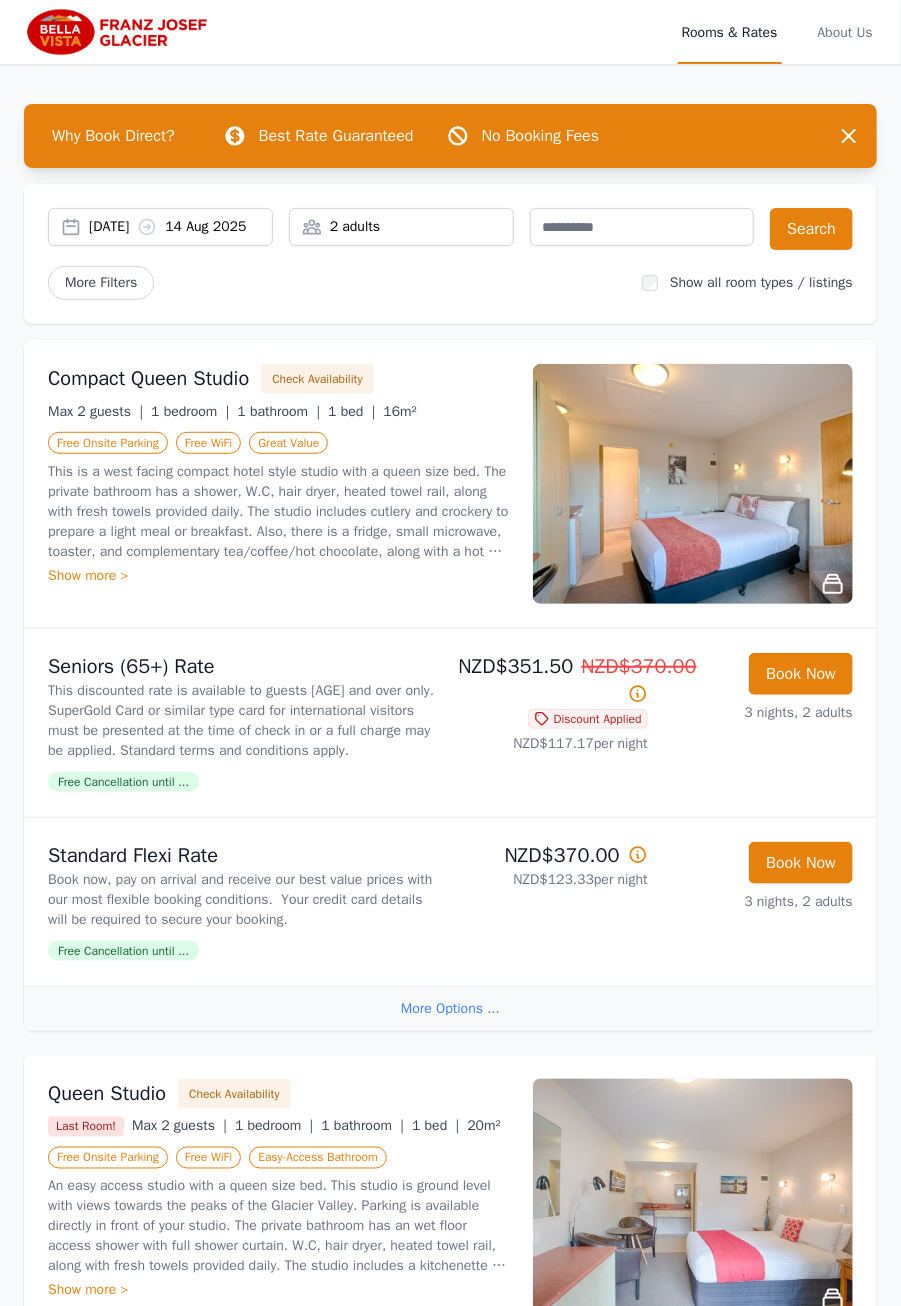 click on "[DATE] [DATE]" at bounding box center [180, 227] 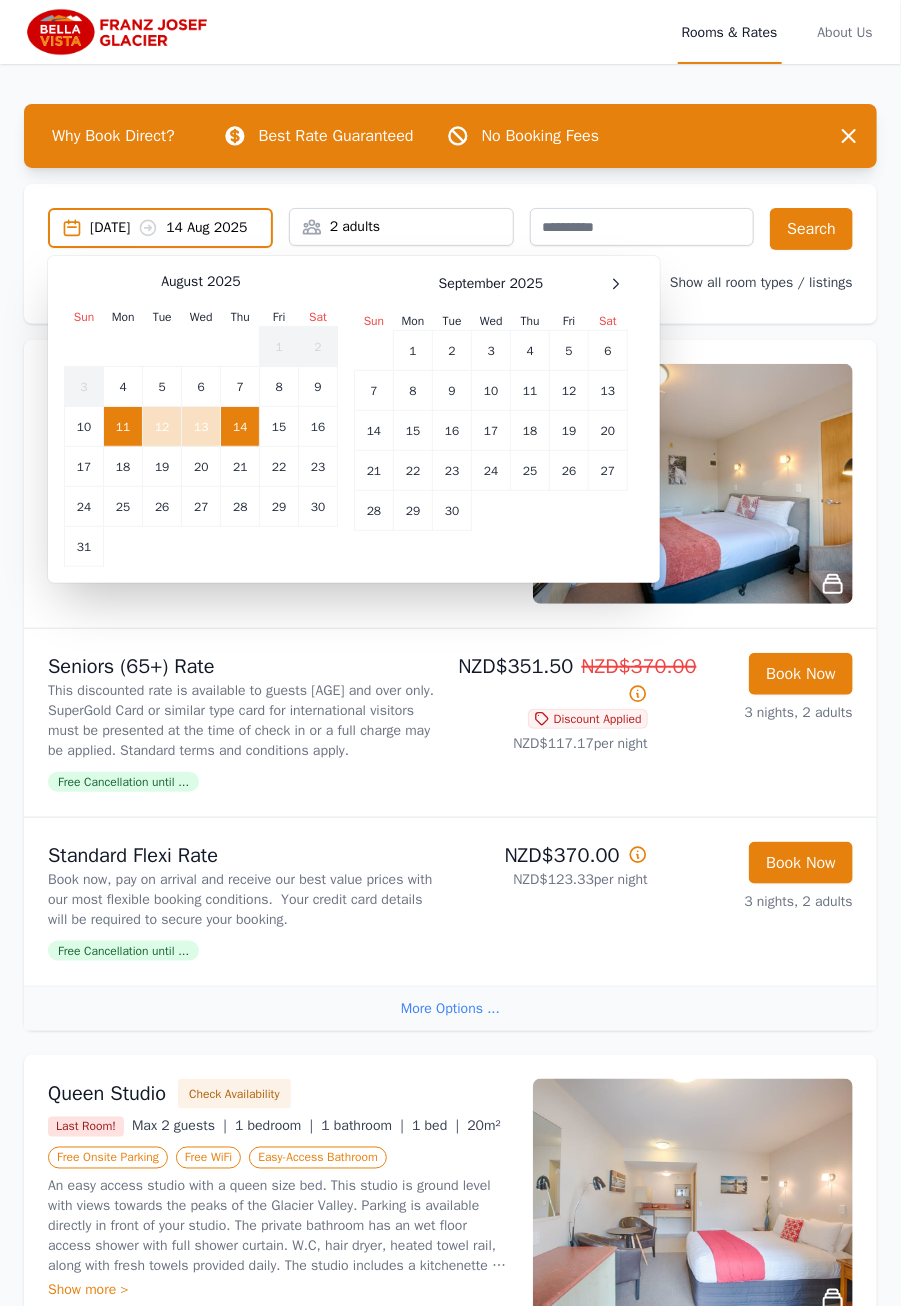 click on "10" at bounding box center [84, 427] 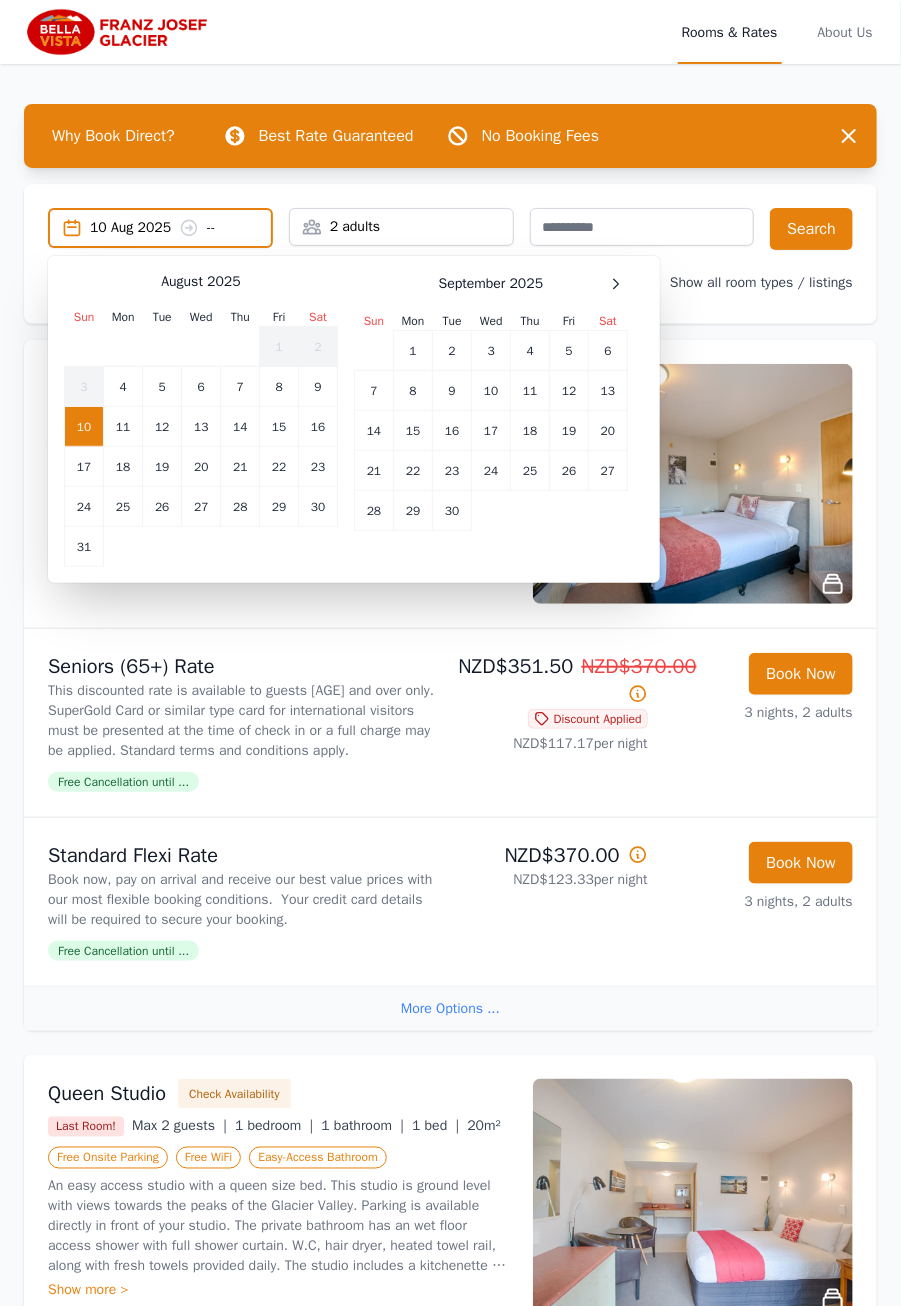 click on "11" at bounding box center (123, 427) 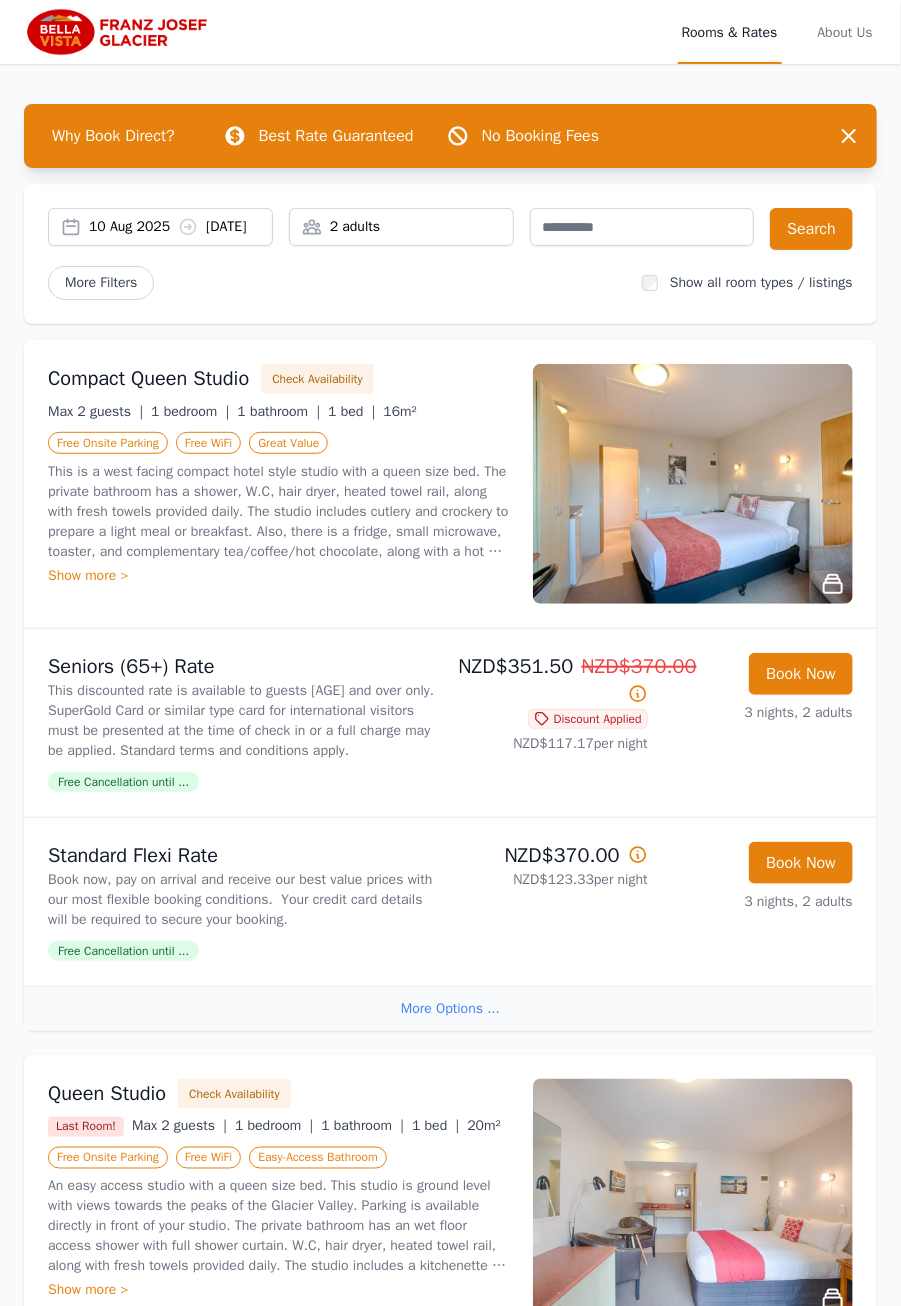 click on "10 Aug 2025 11 Aug 2025" at bounding box center (180, 227) 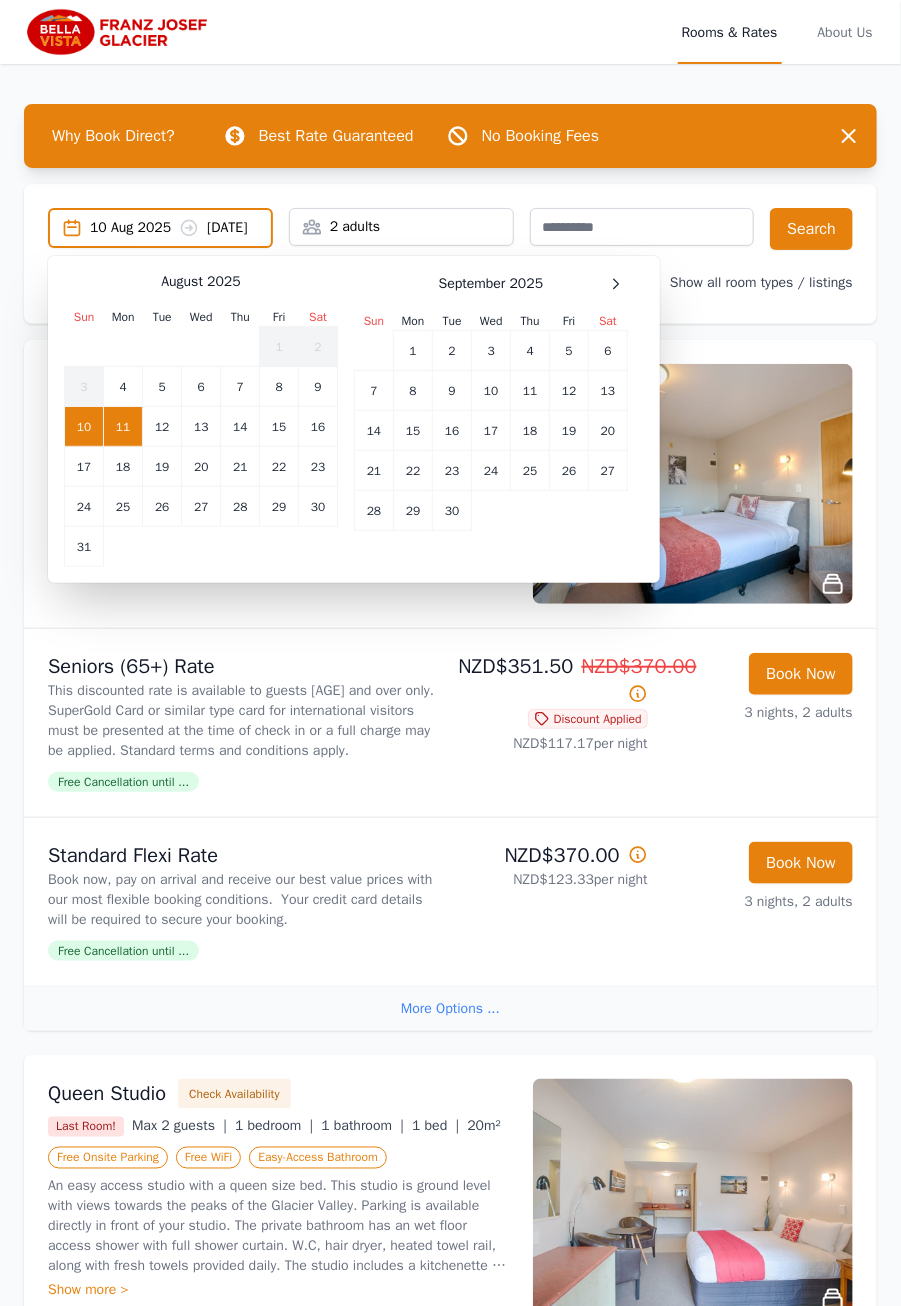 click on "11" at bounding box center [123, 427] 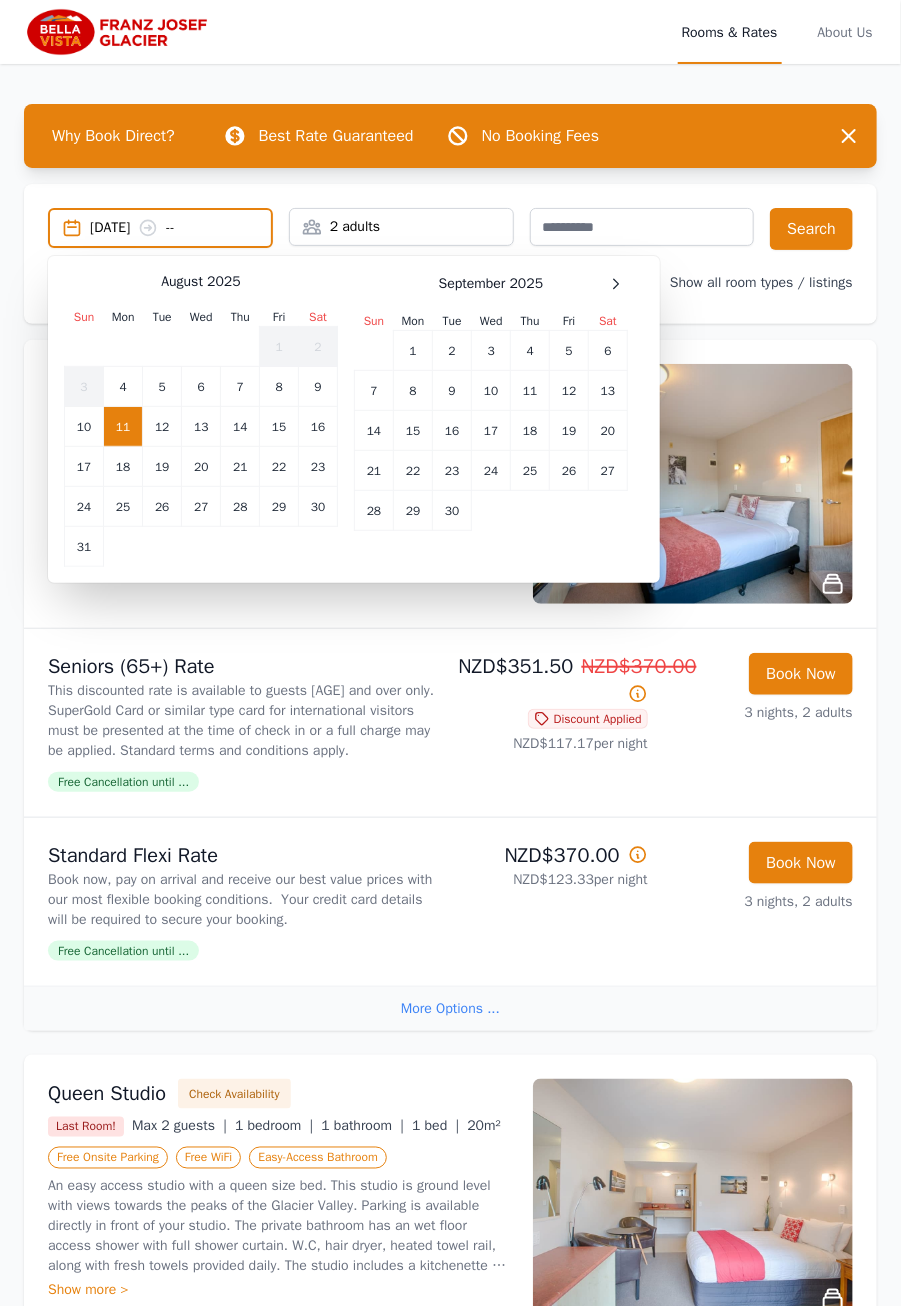 click on "12" at bounding box center [162, 427] 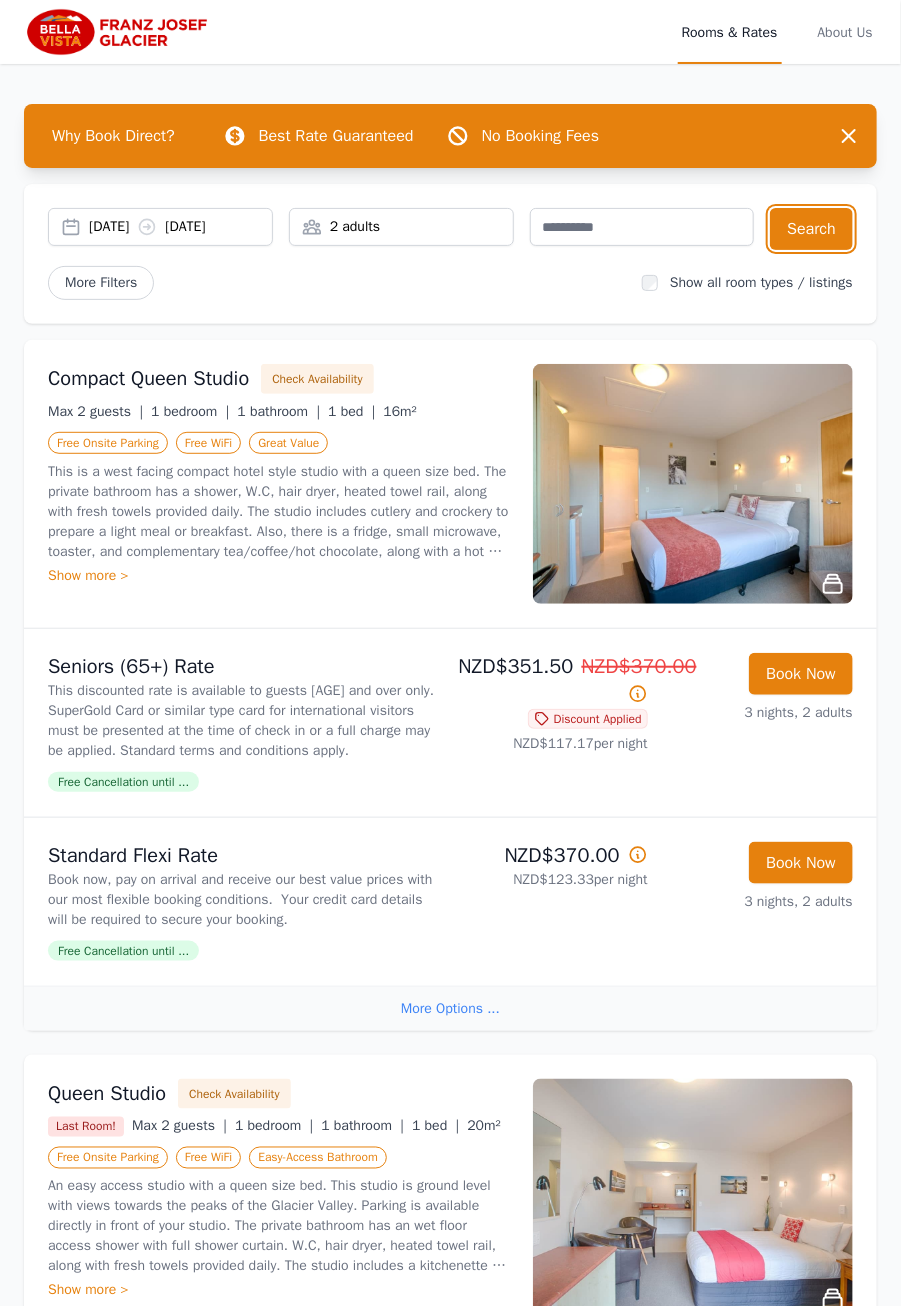 click on "Search" at bounding box center [811, 229] 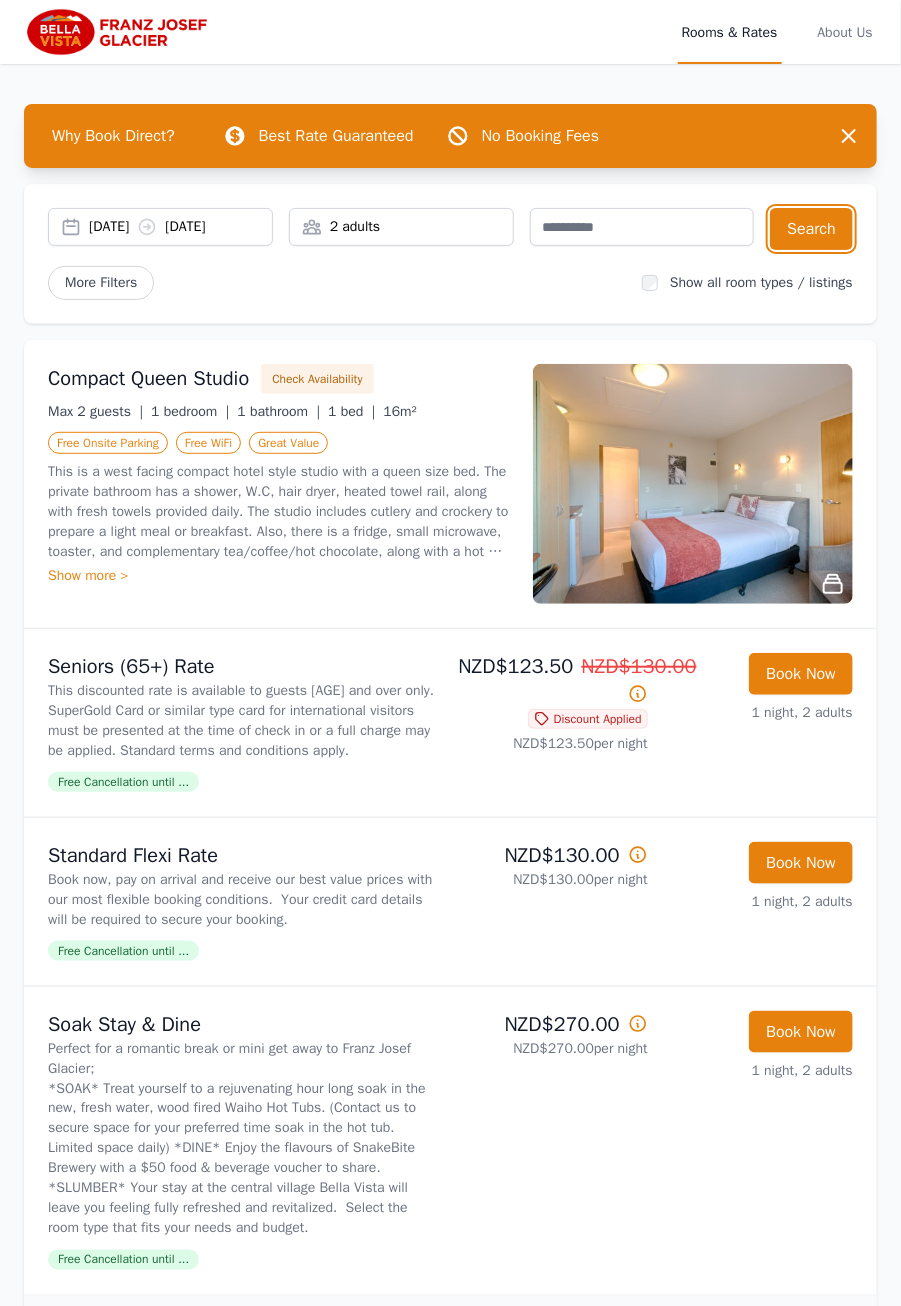 click on "11 Aug 2025 12 Aug 2025" at bounding box center (180, 227) 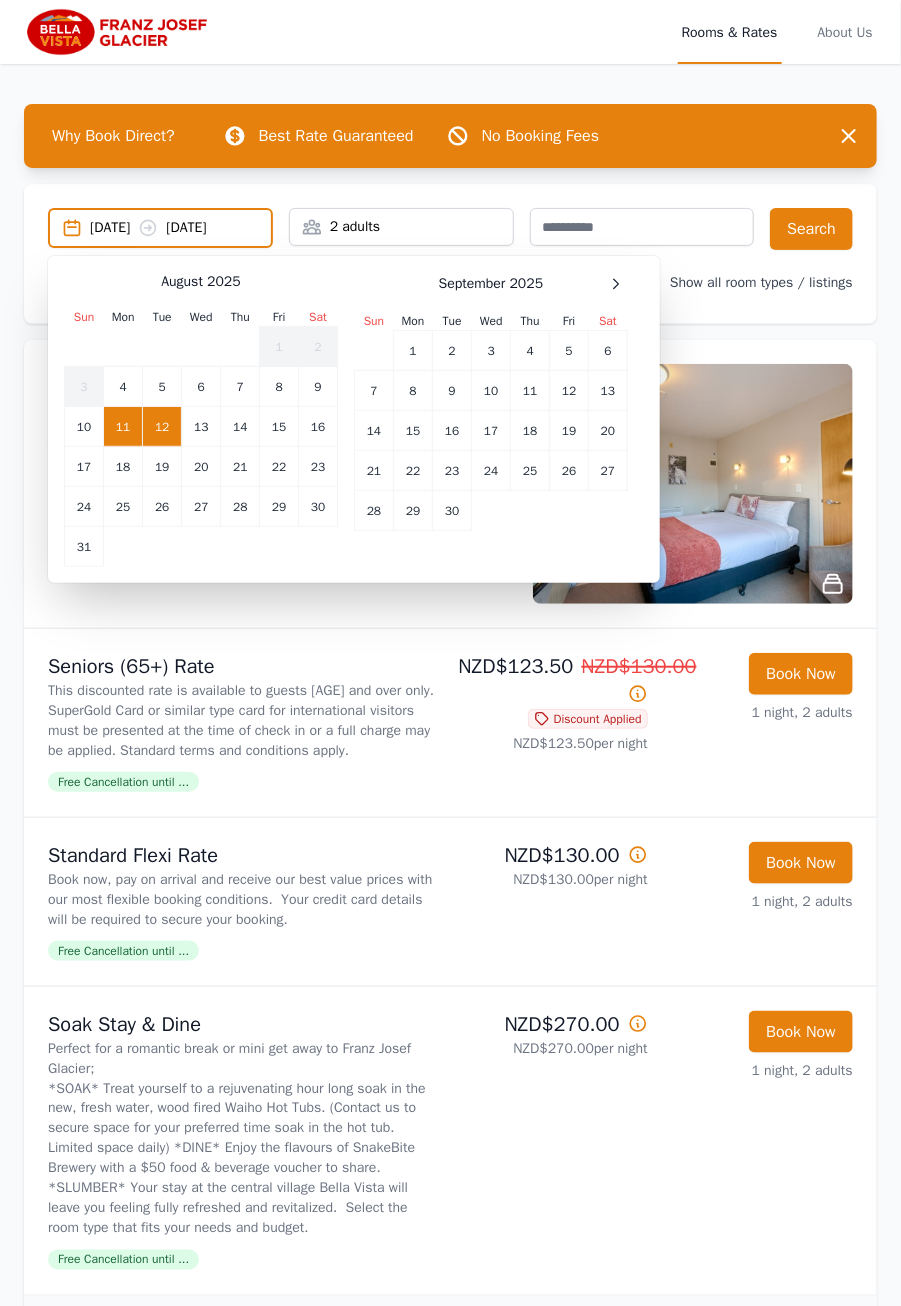 click on "12" at bounding box center [162, 427] 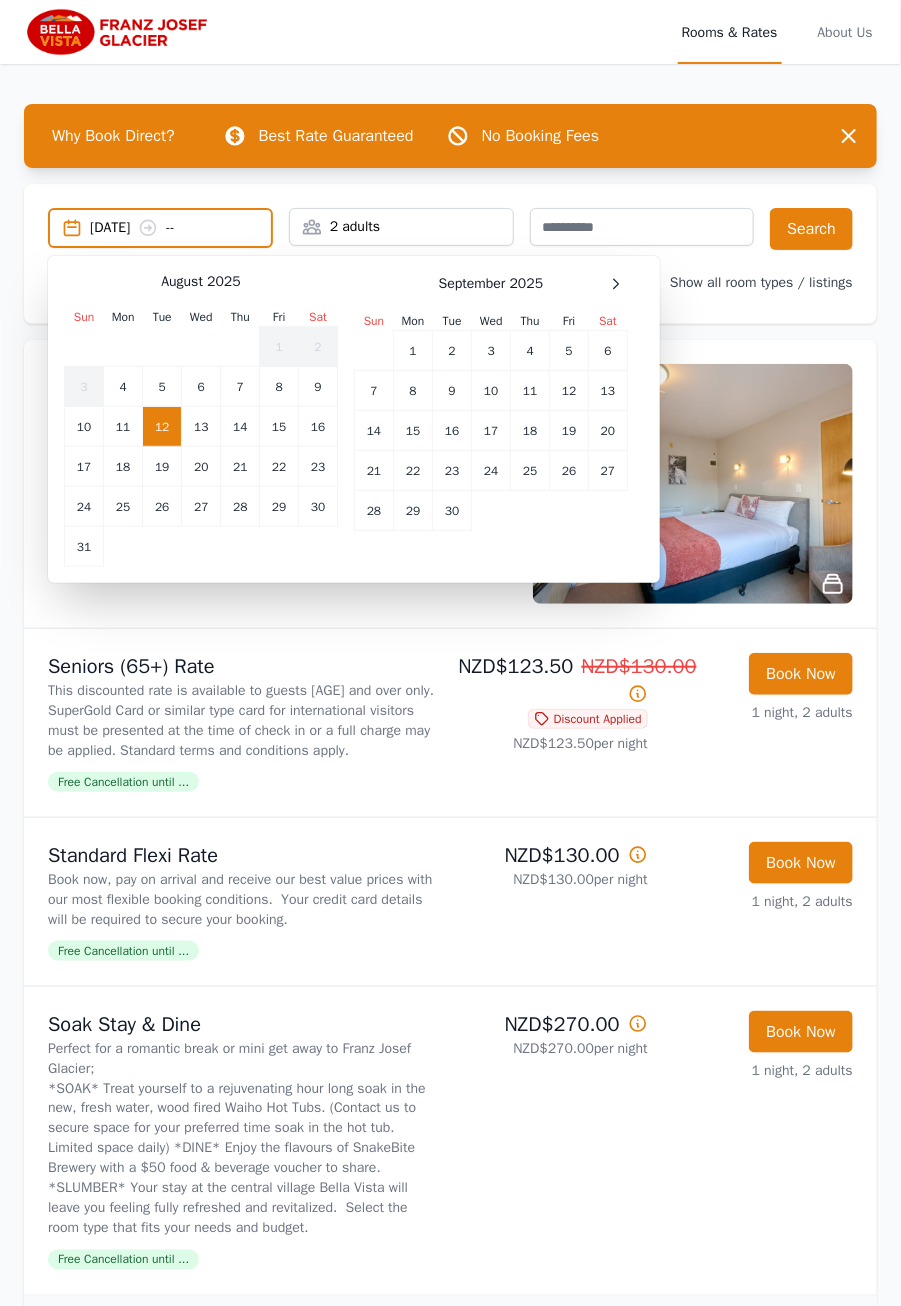 click on "13" at bounding box center [201, 427] 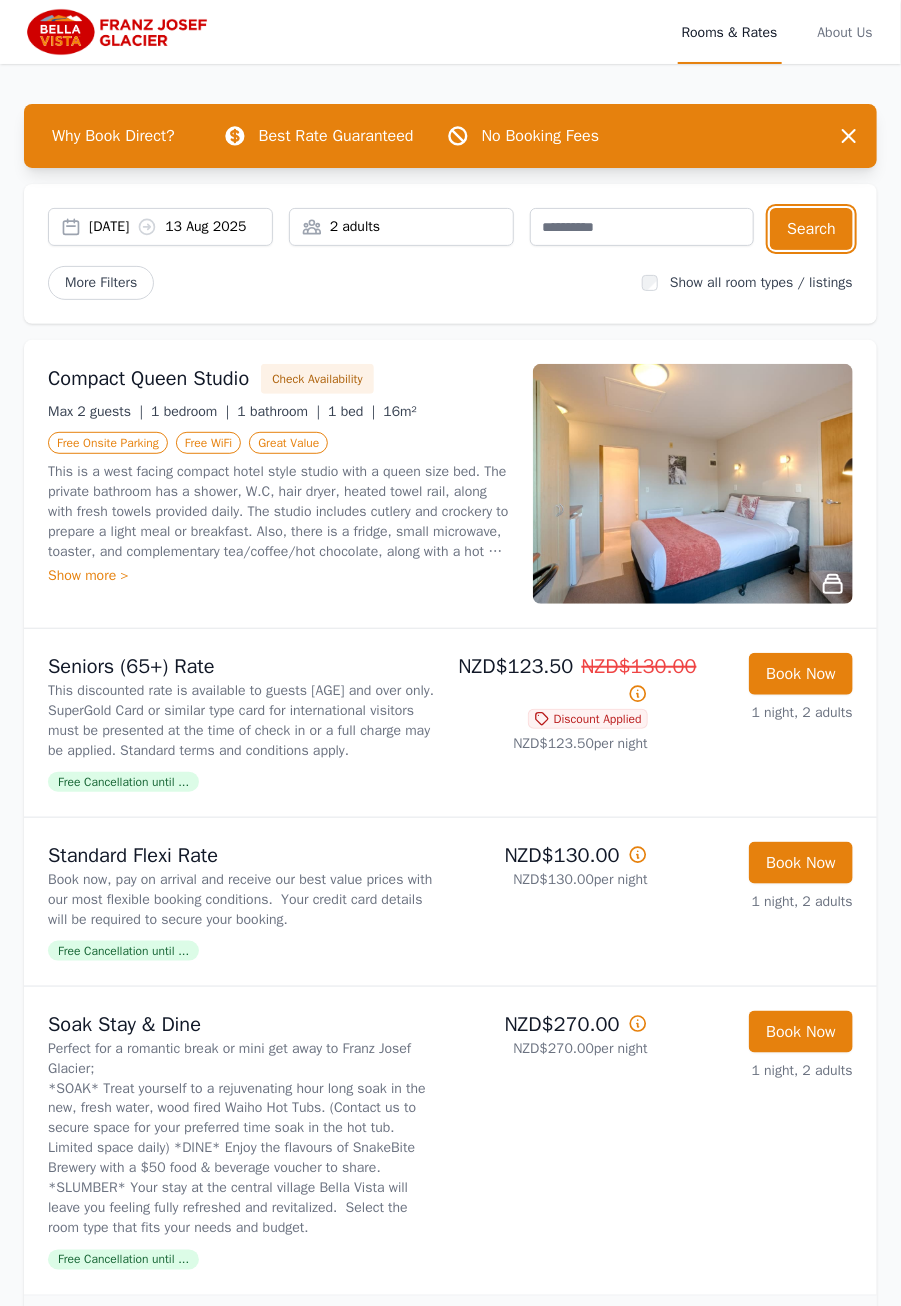click on "Search" at bounding box center (811, 229) 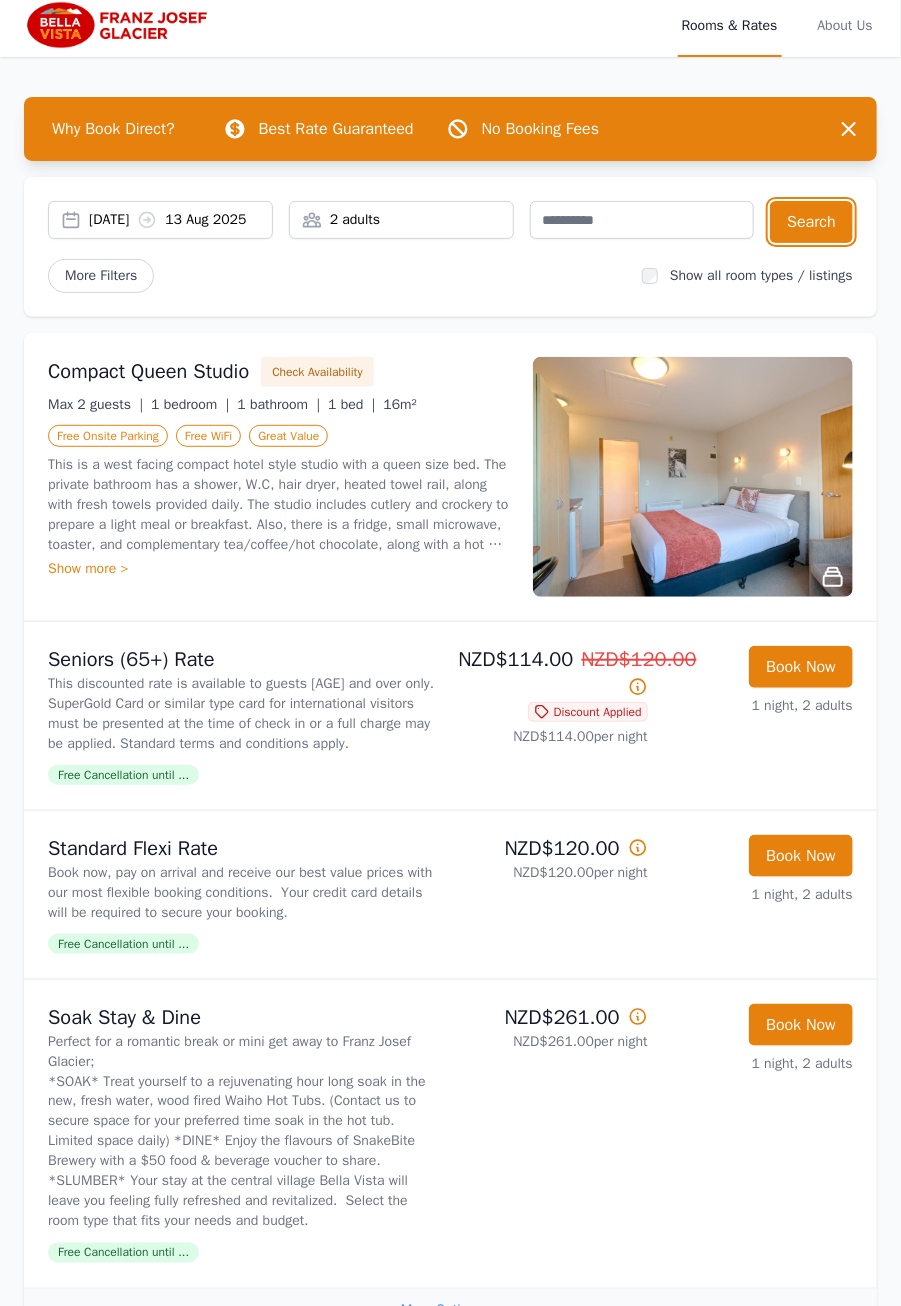 scroll, scrollTop: 23, scrollLeft: 0, axis: vertical 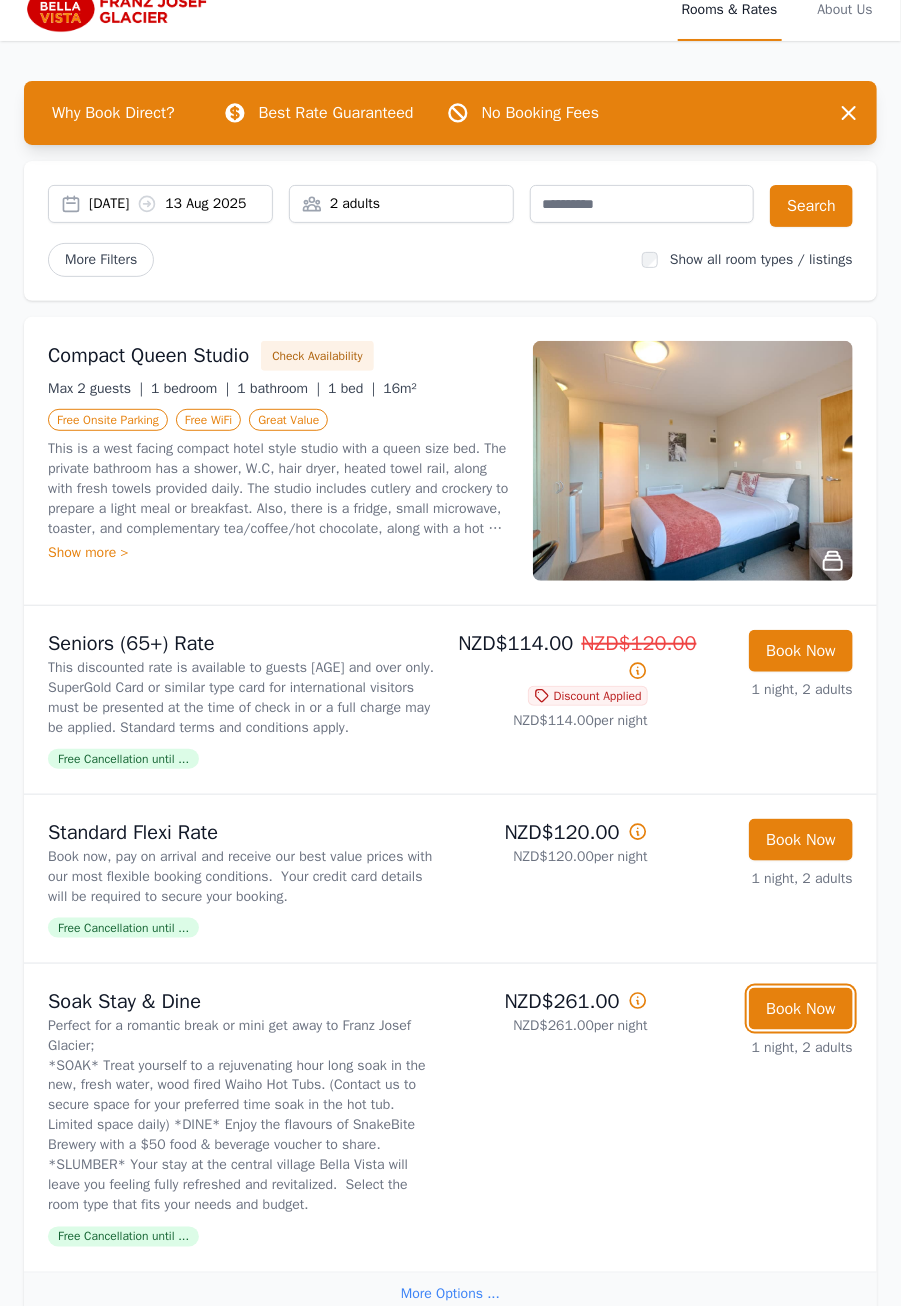 click on "Book Now" at bounding box center [801, 1009] 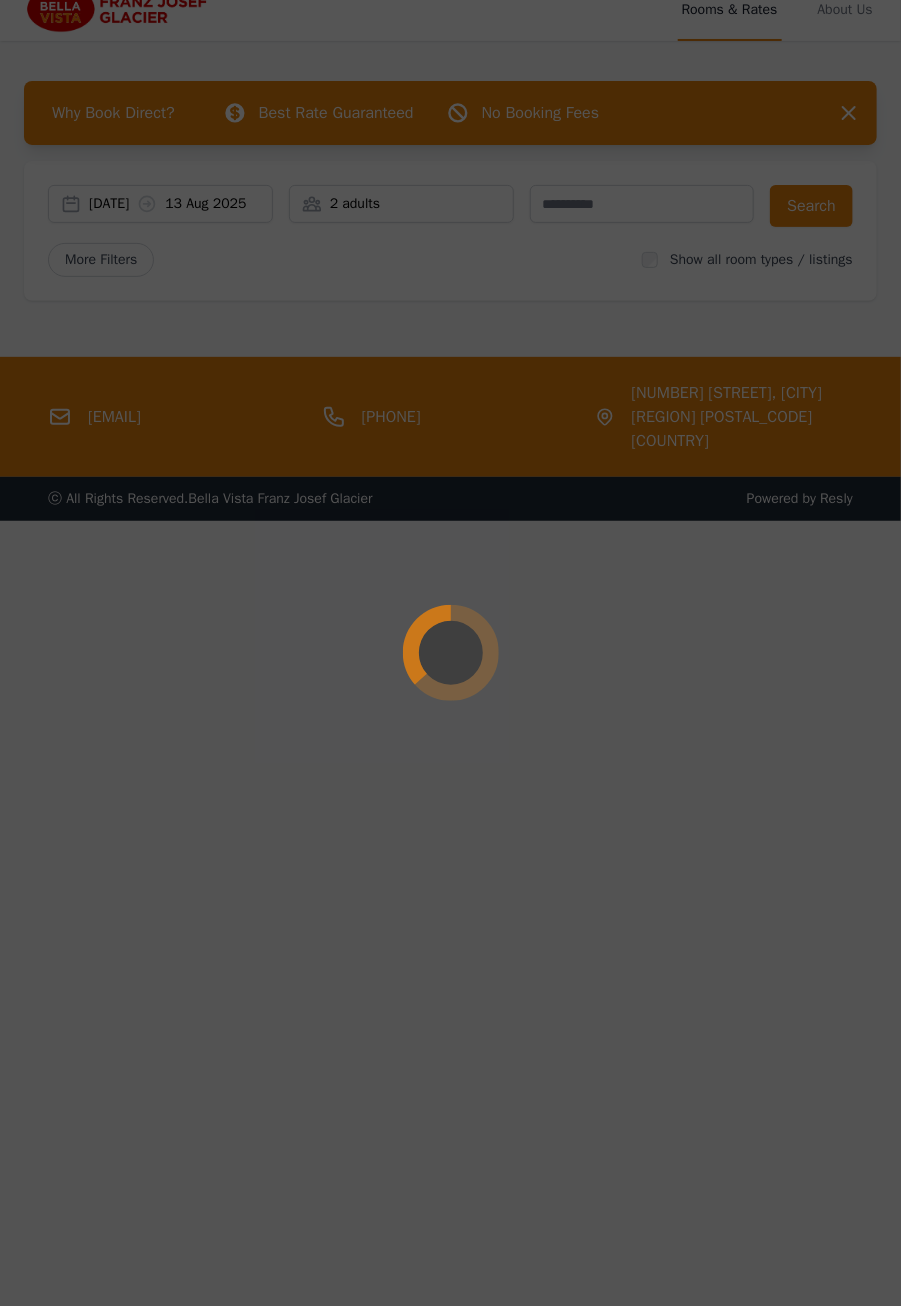 select on "**" 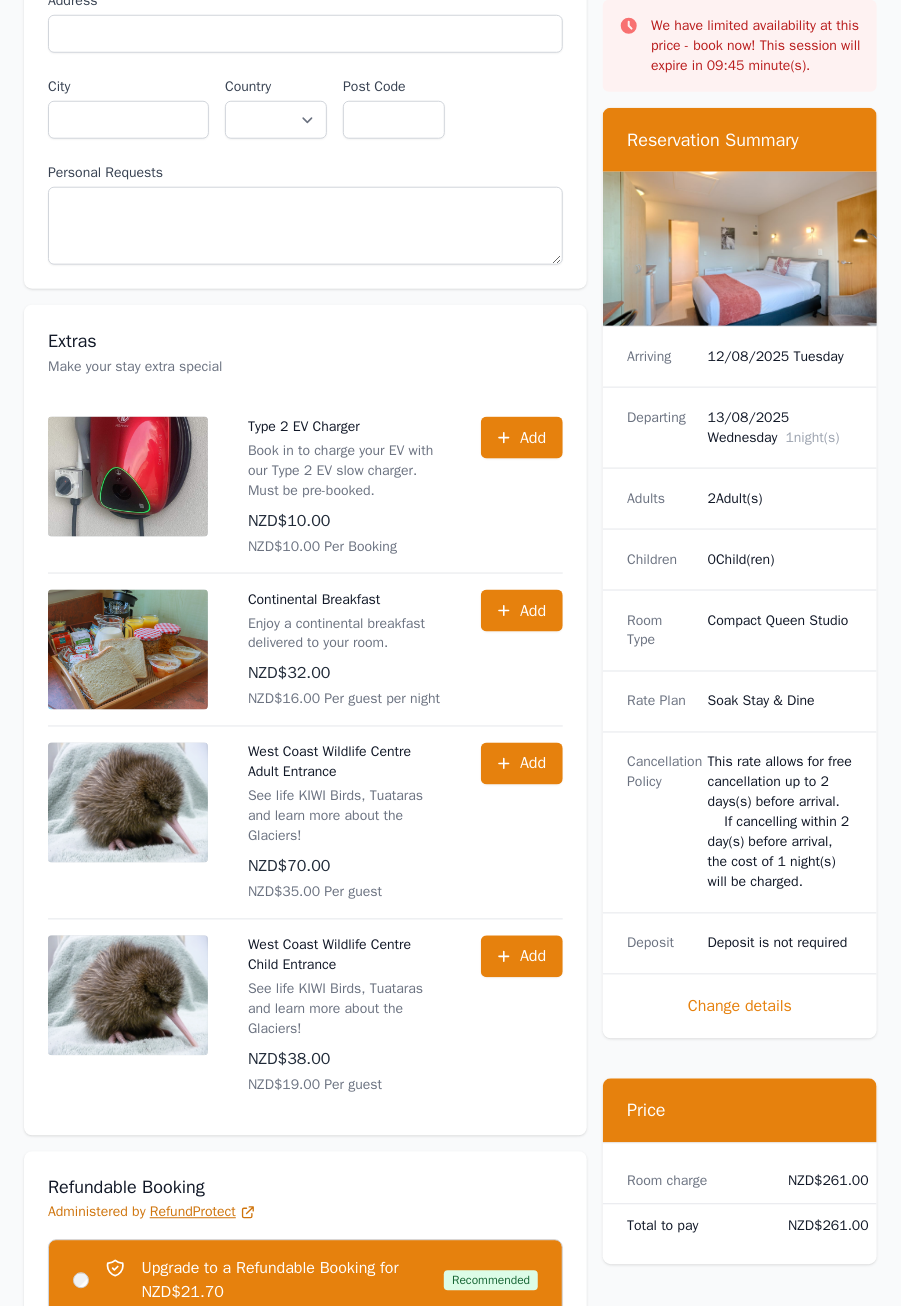 scroll, scrollTop: 470, scrollLeft: 0, axis: vertical 